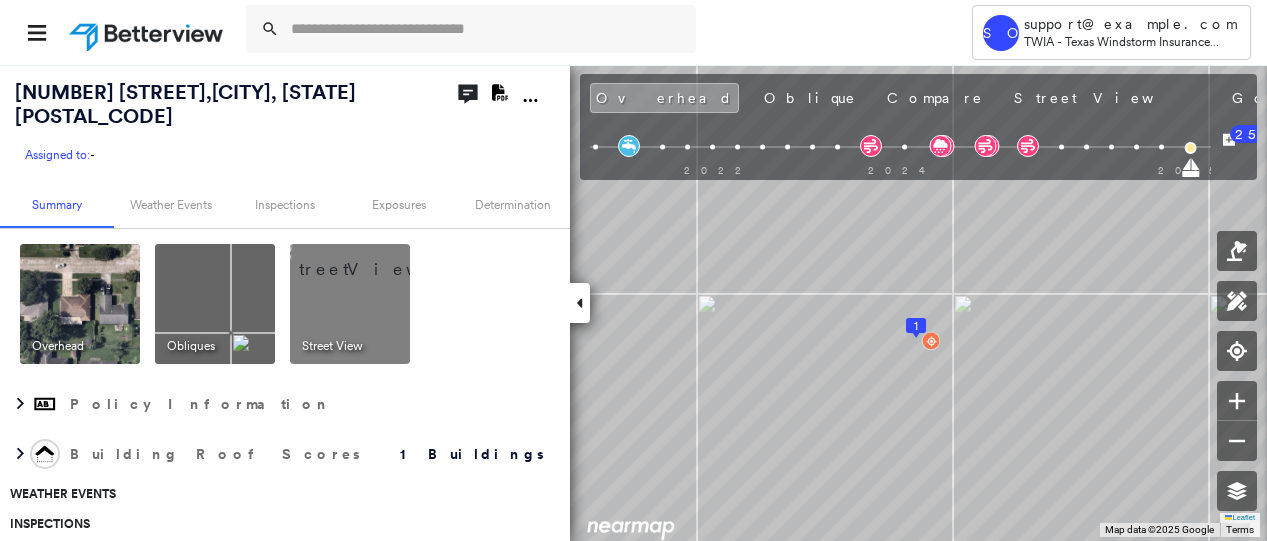 scroll, scrollTop: 0, scrollLeft: 0, axis: both 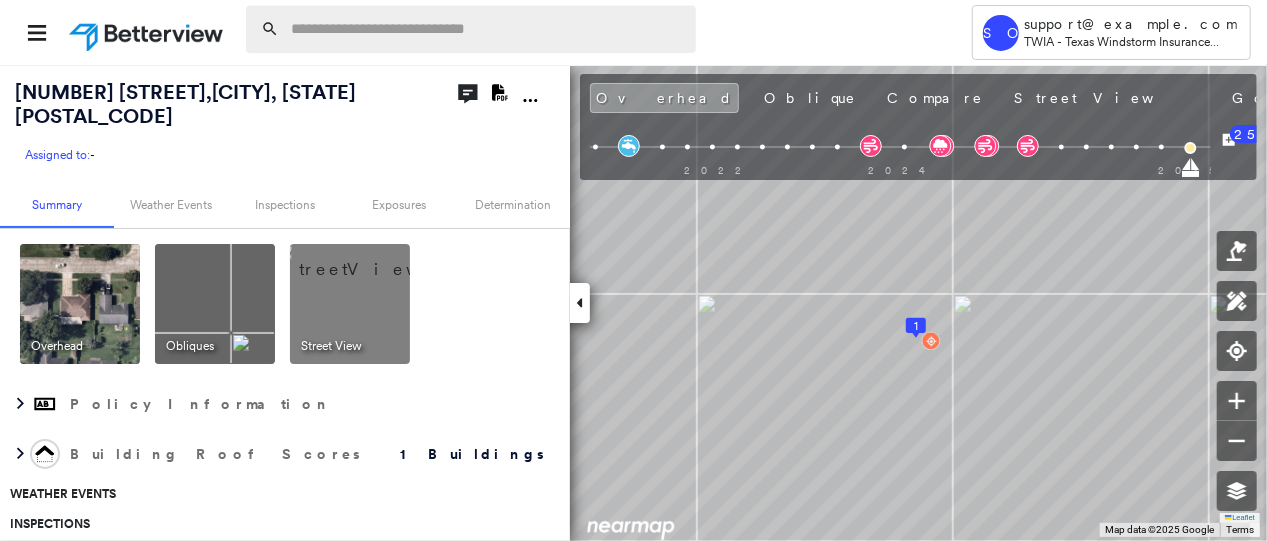 click at bounding box center (487, 29) 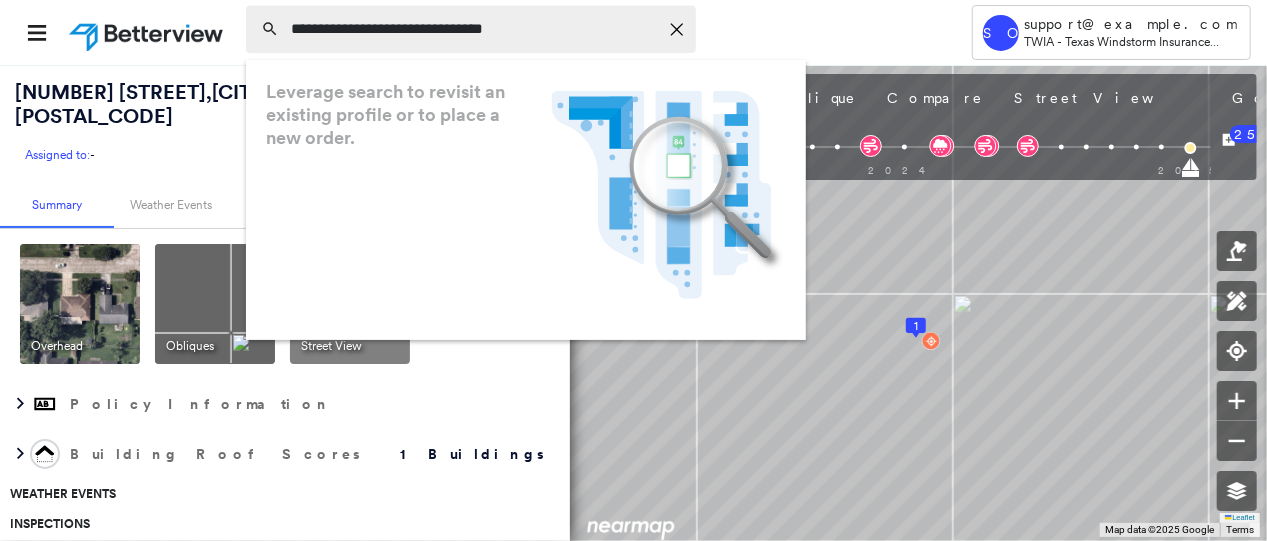 click on "**********" at bounding box center (474, 29) 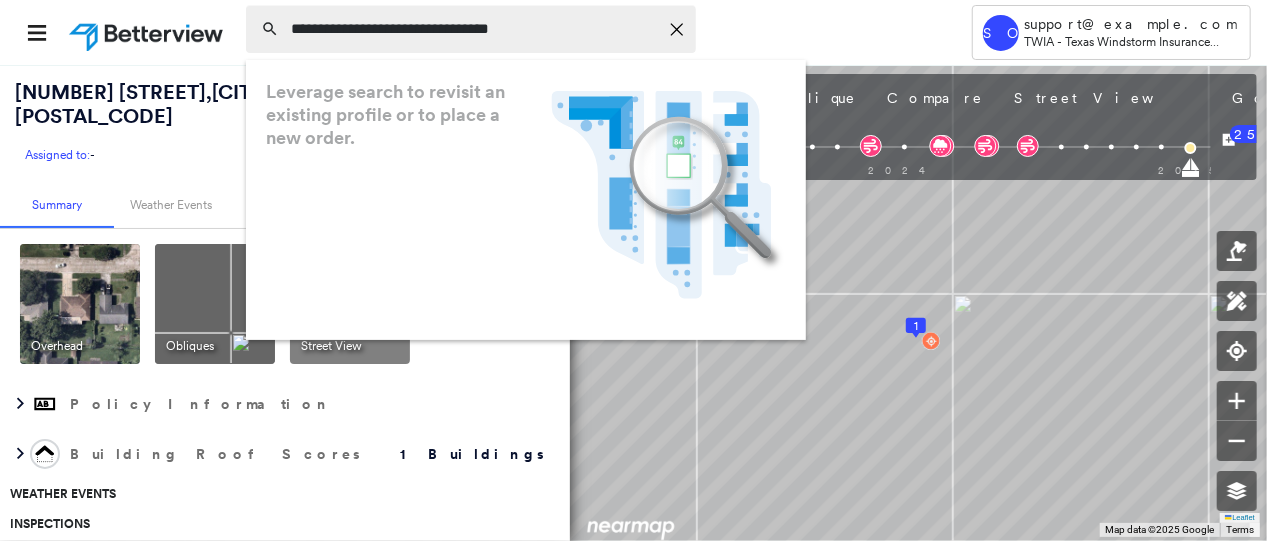 click on "**********" at bounding box center [474, 29] 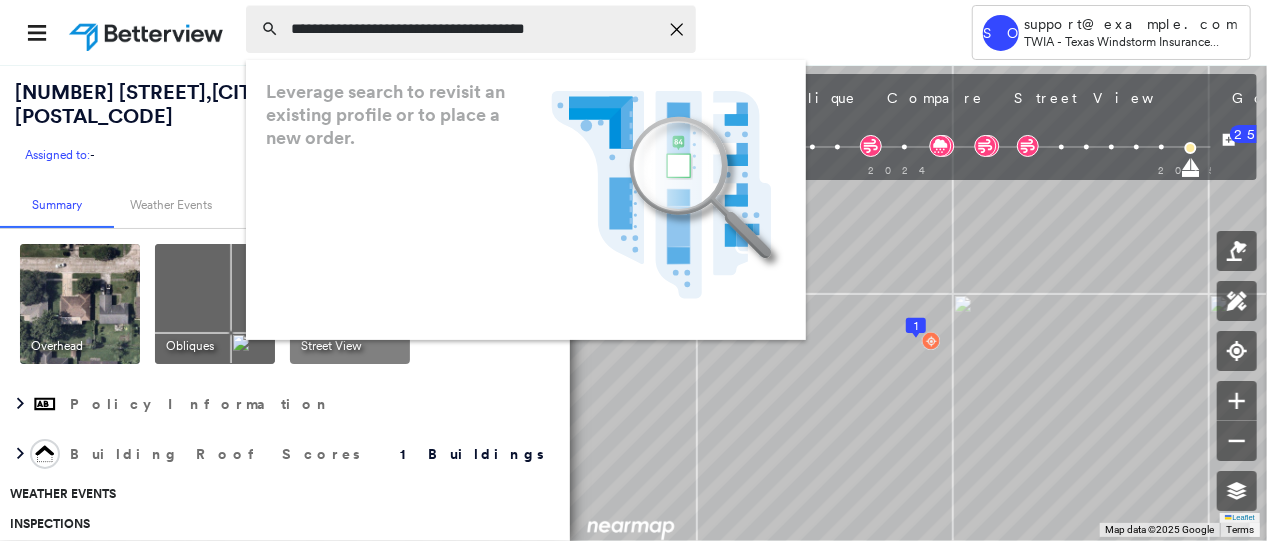 click on "**********" at bounding box center (474, 29) 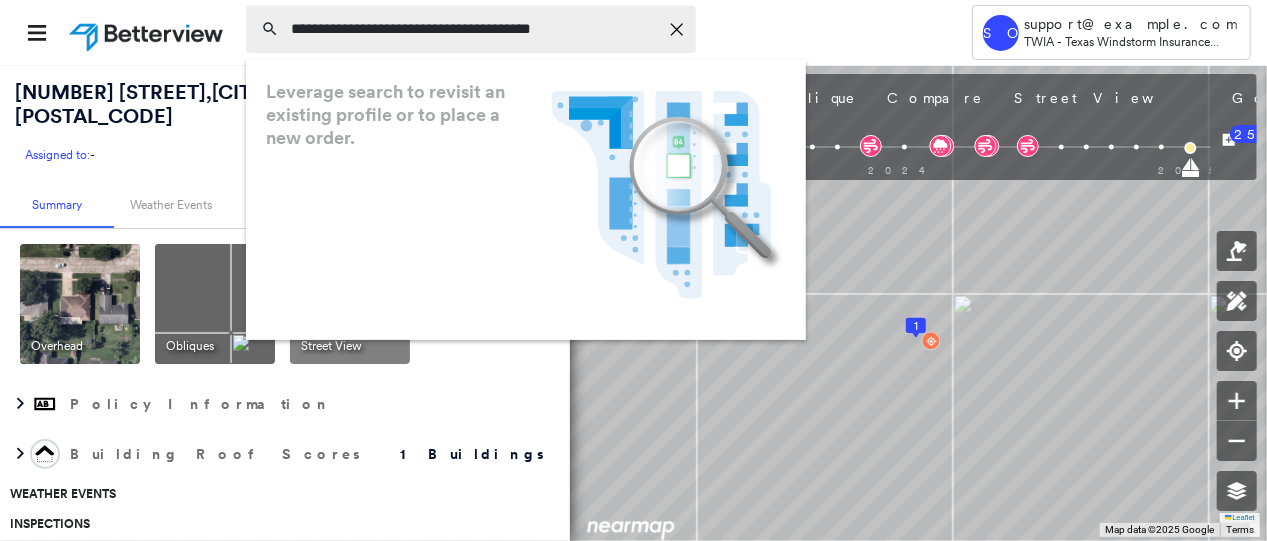 click on "**********" at bounding box center (474, 29) 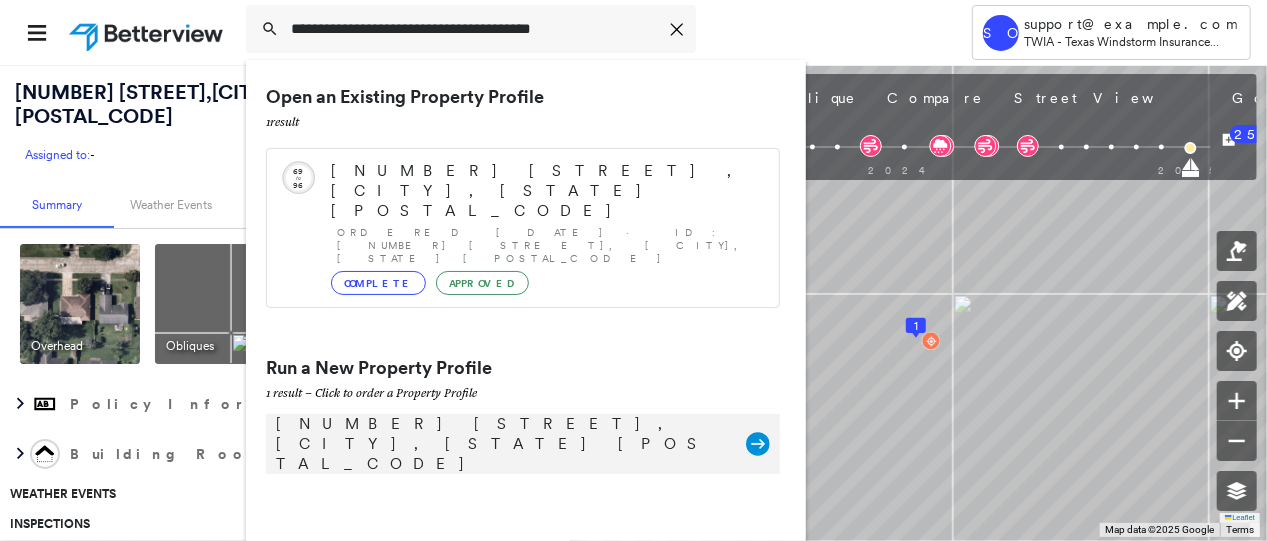 click 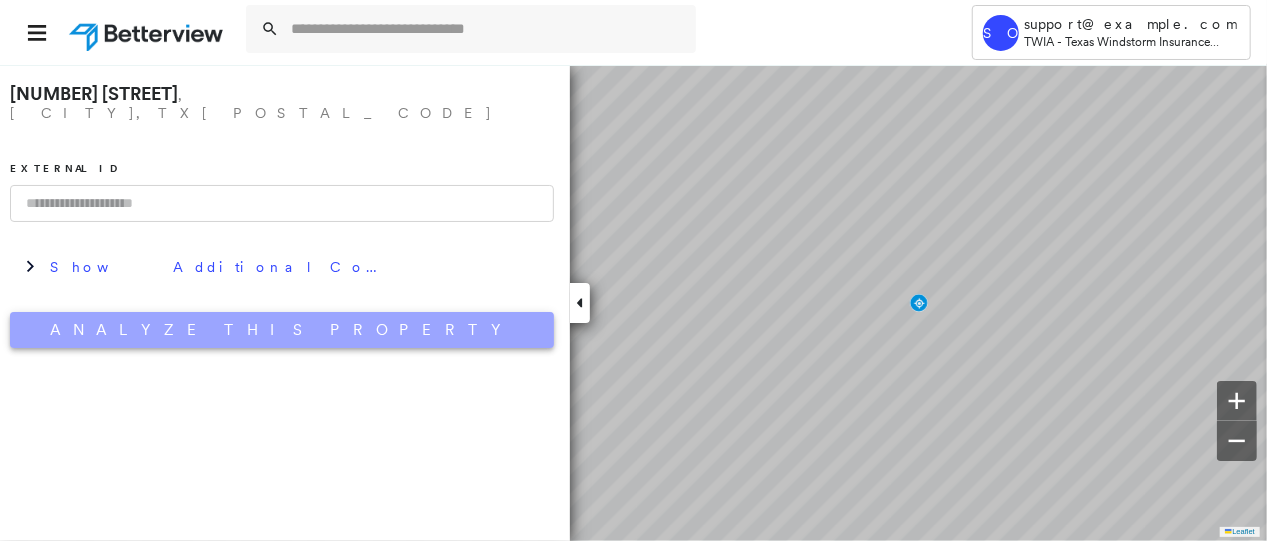 click on "Analyze This Property" at bounding box center [282, 330] 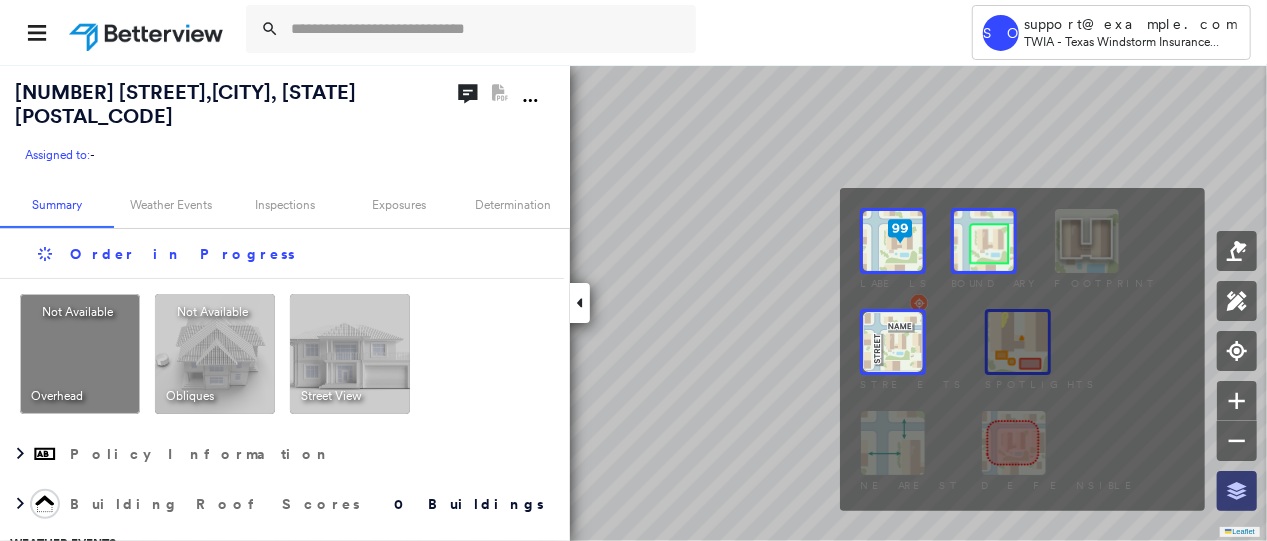 click 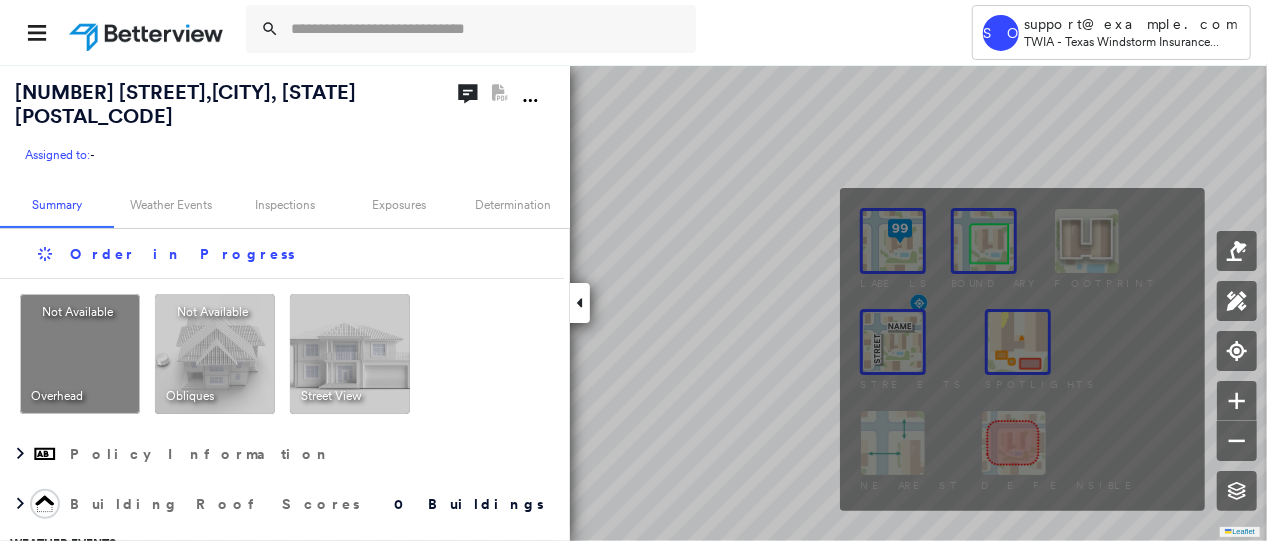 click at bounding box center [1018, 342] 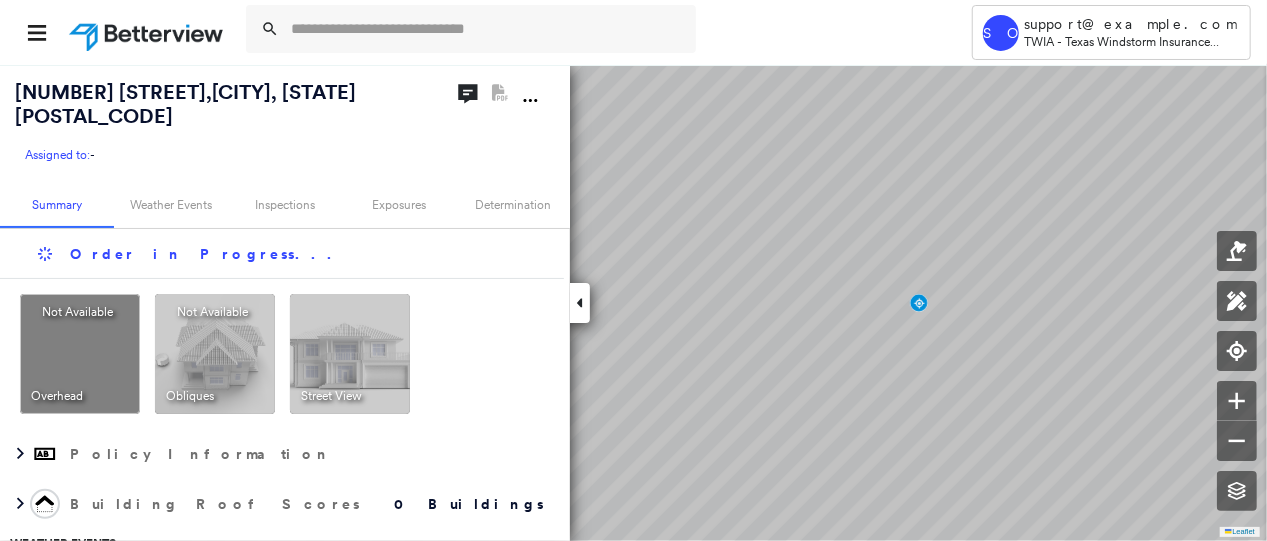 click on "Overhead Not Available ; Obliques Not Available ; Street View" at bounding box center [282, 354] 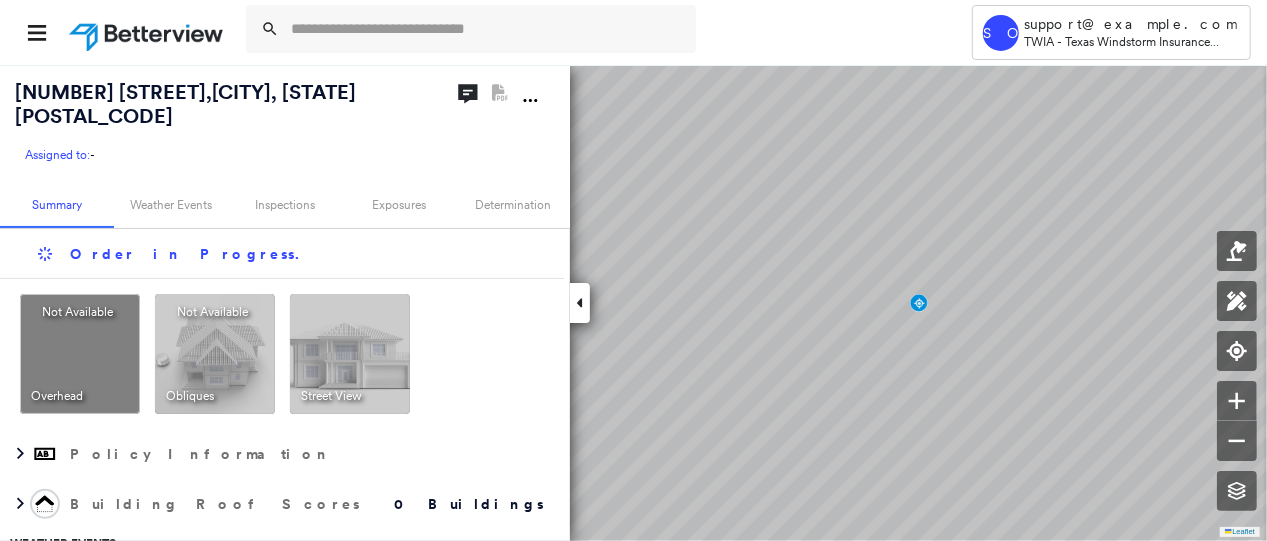 click on "Overhead Not Available ; Obliques Not Available ; Street View" at bounding box center (282, 354) 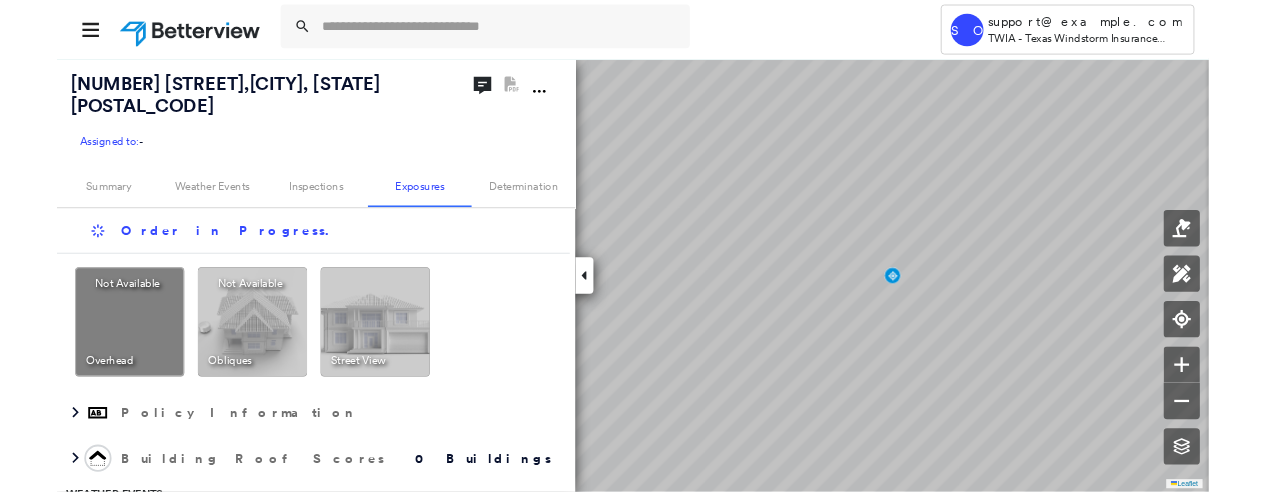 scroll, scrollTop: 0, scrollLeft: 0, axis: both 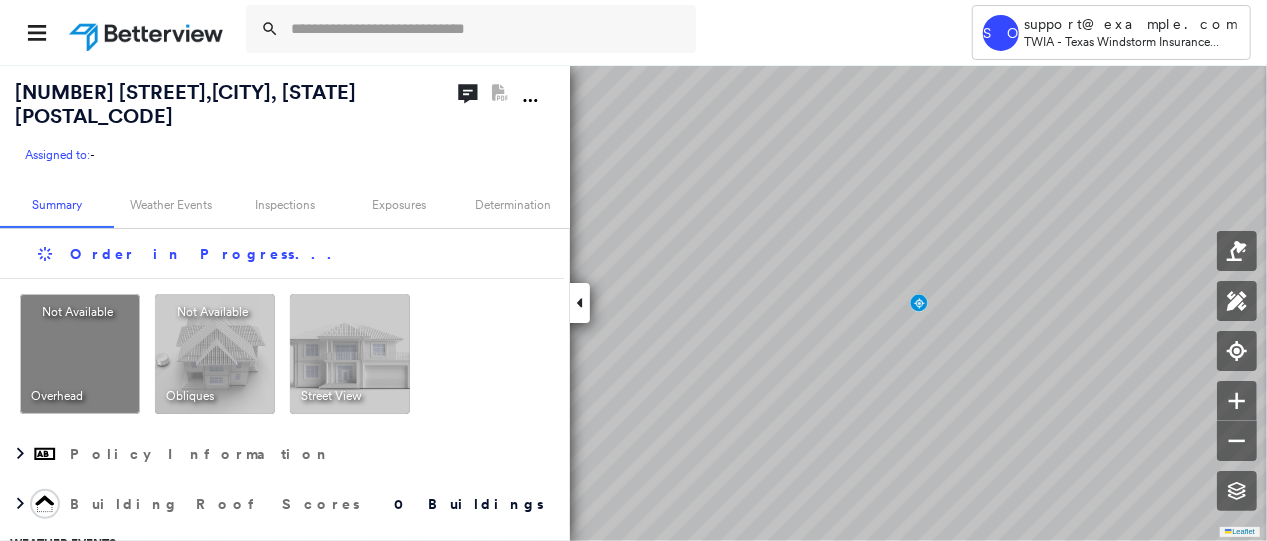 click on "Overhead Not Available ; Obliques Not Available ; Street View" at bounding box center [282, 354] 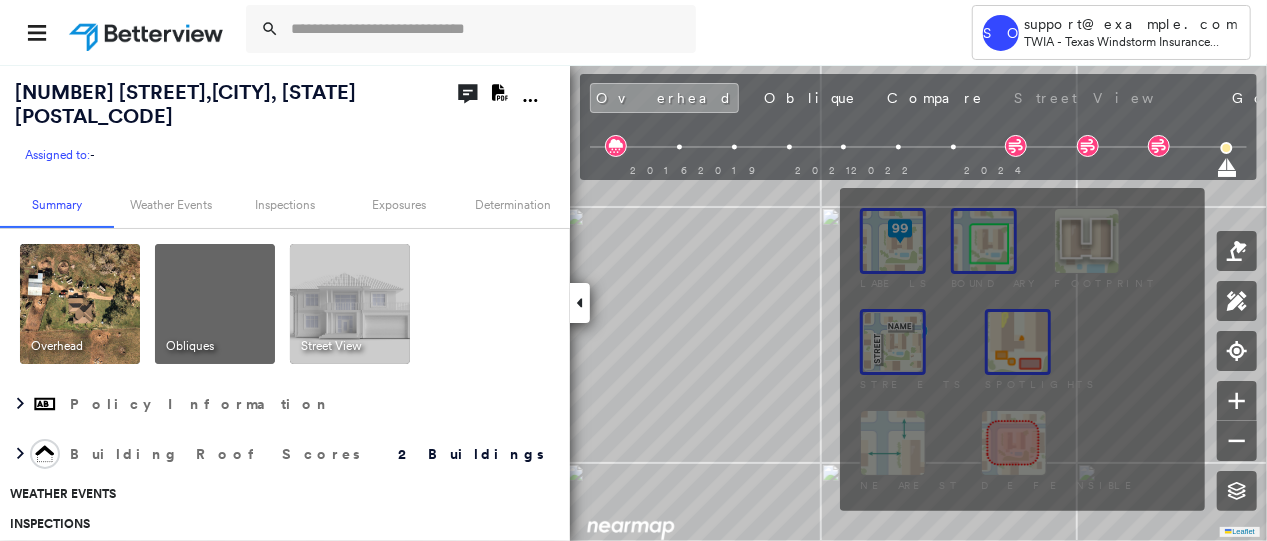 click at bounding box center [1018, 342] 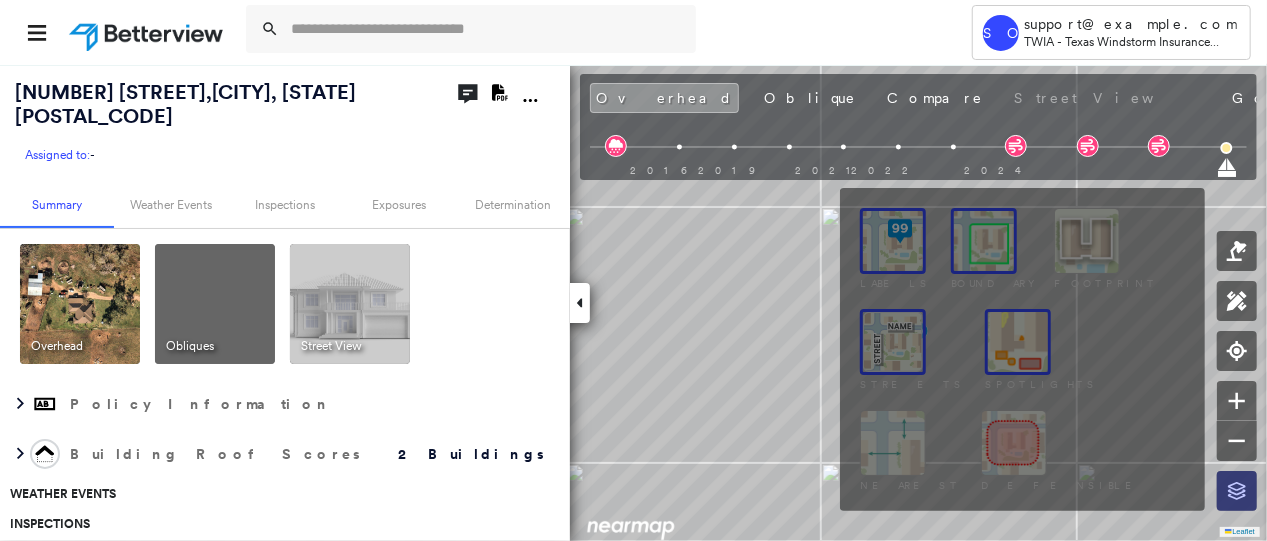 click 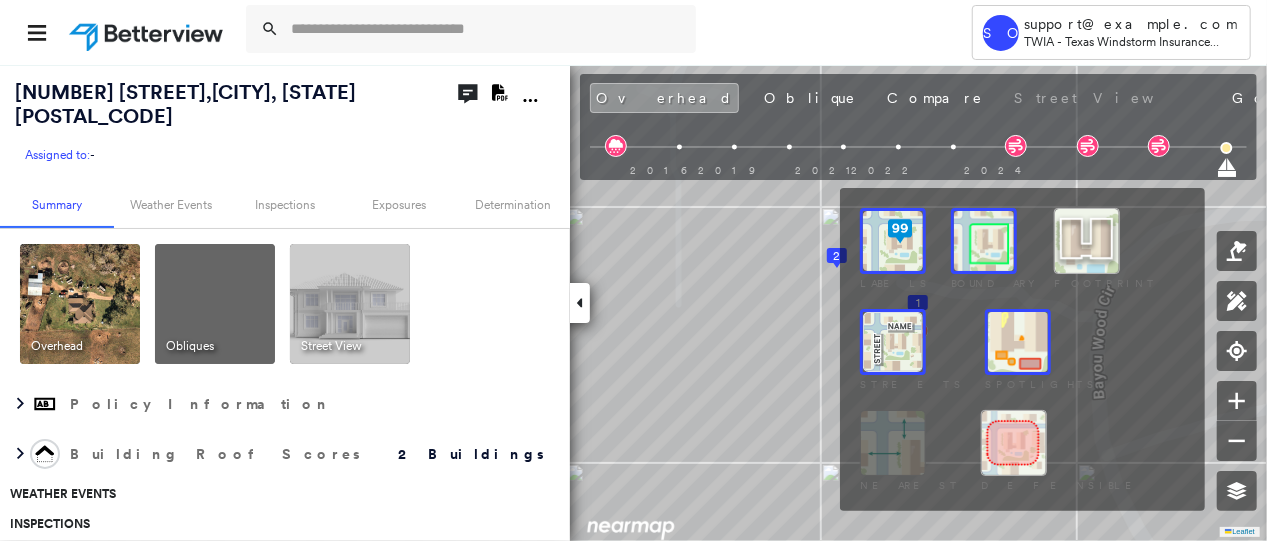 click at bounding box center [1018, 342] 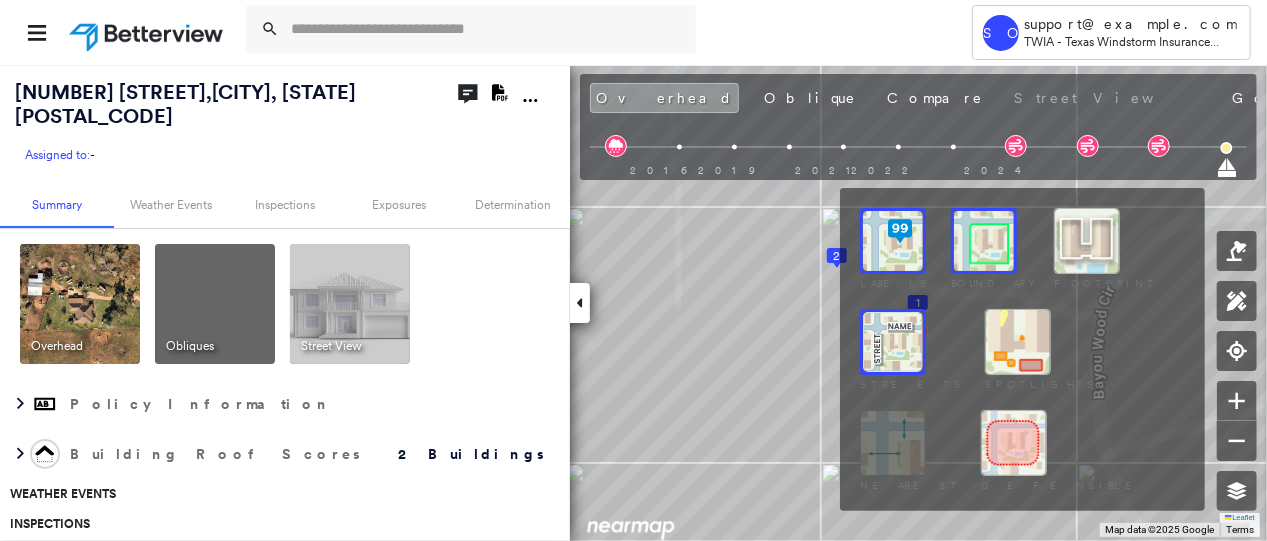 click at bounding box center [1014, 443] 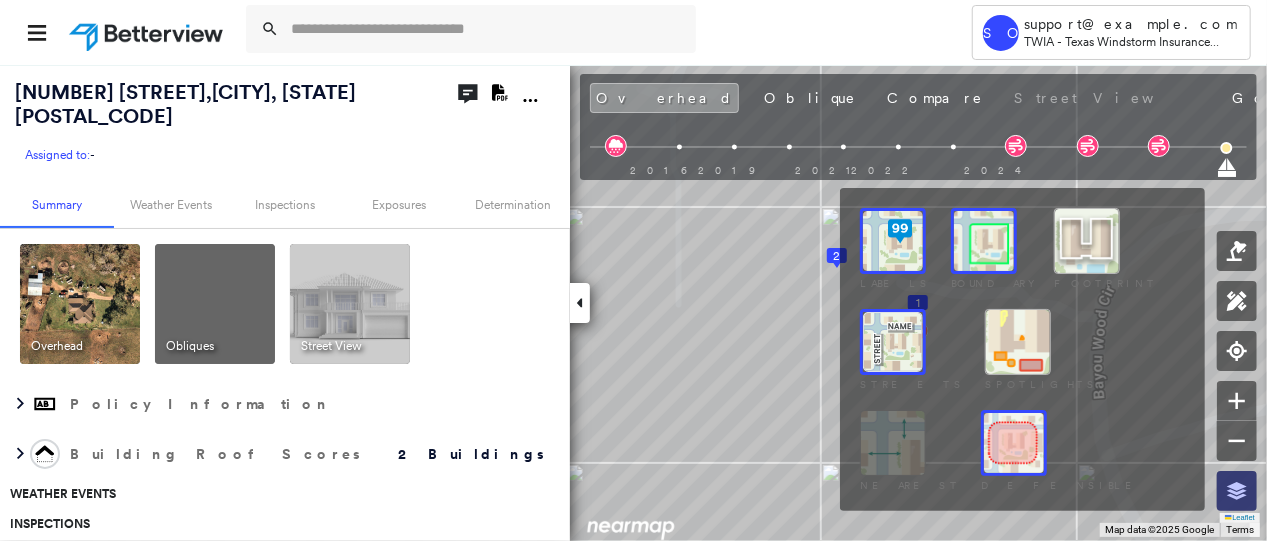 click 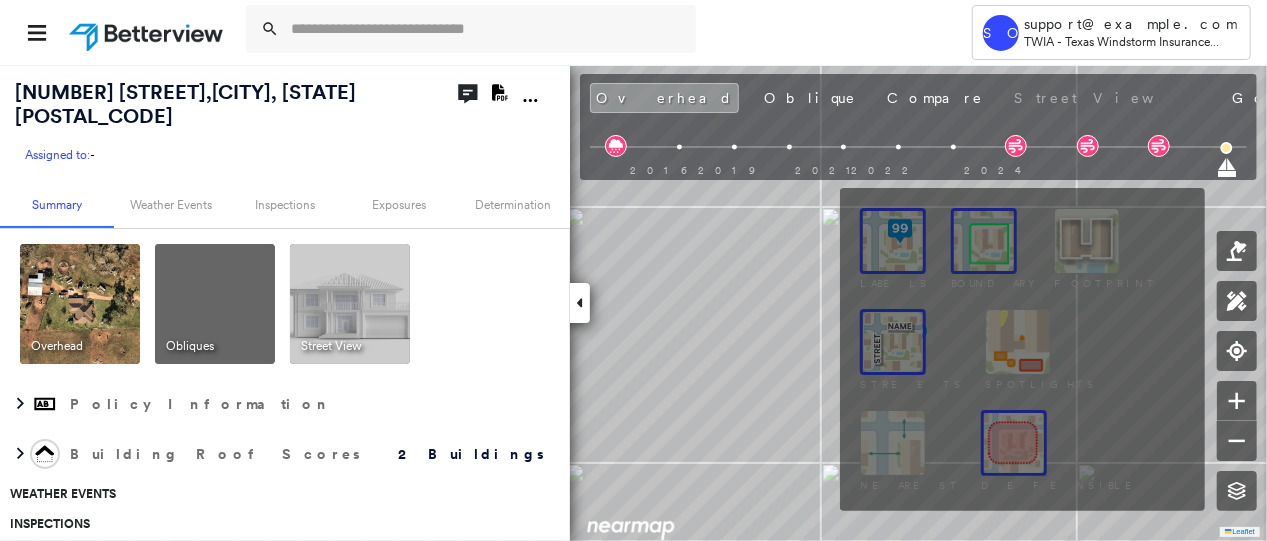 click at bounding box center [1014, 443] 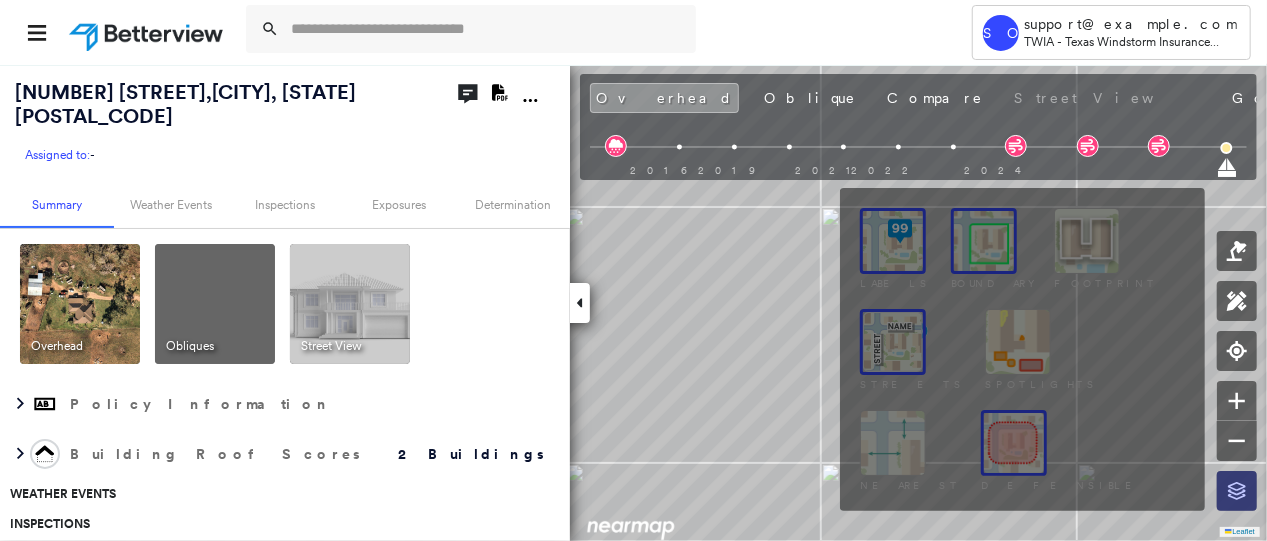 click 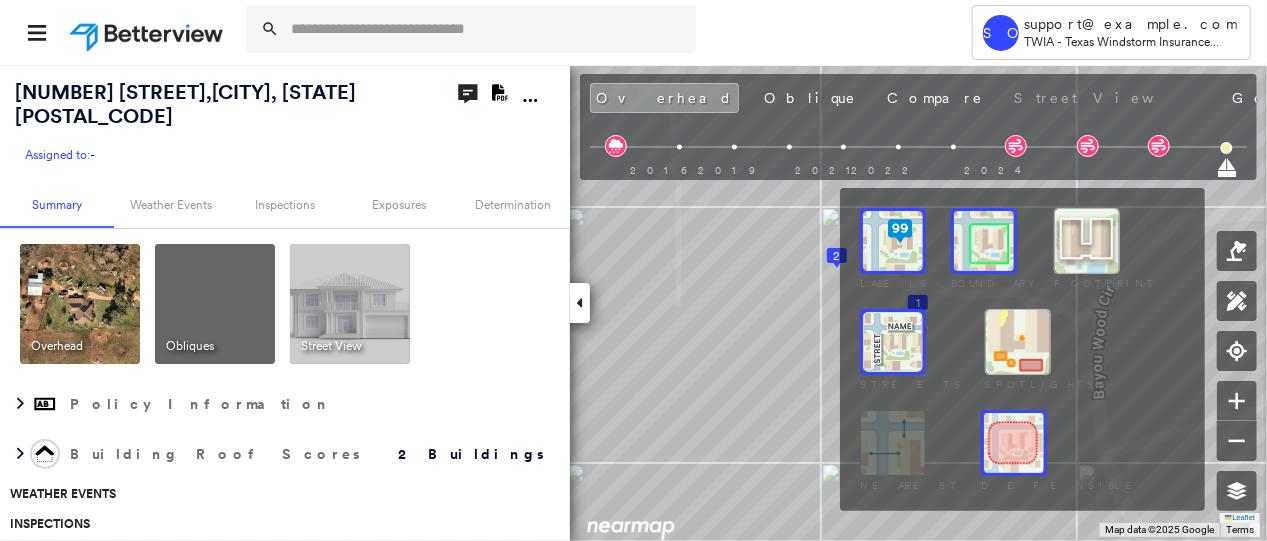 click at bounding box center (1014, 443) 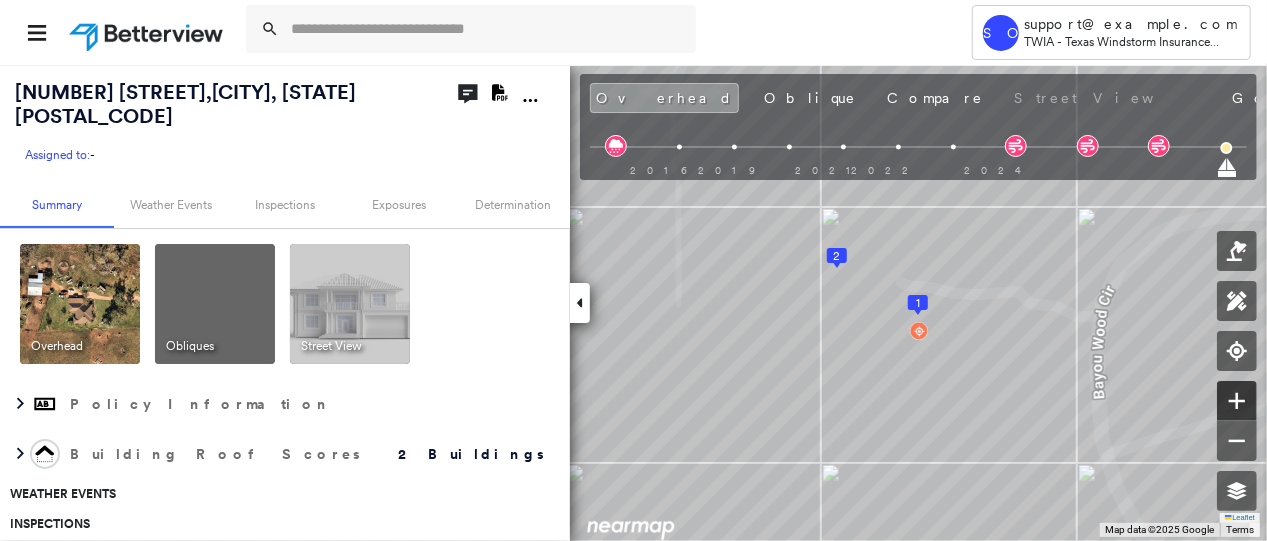 click 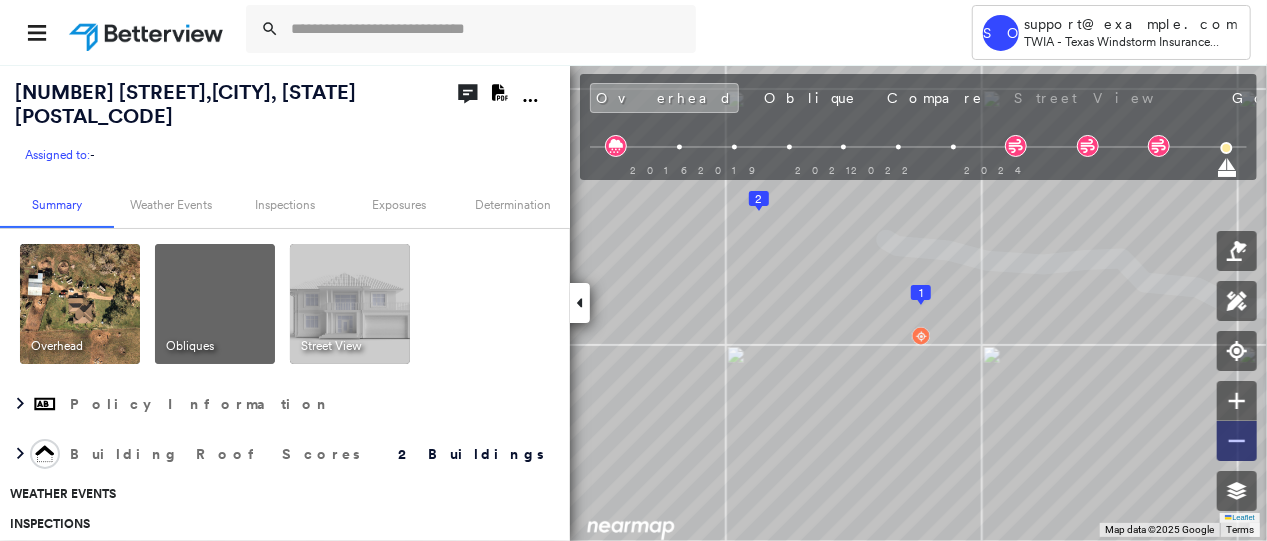 click 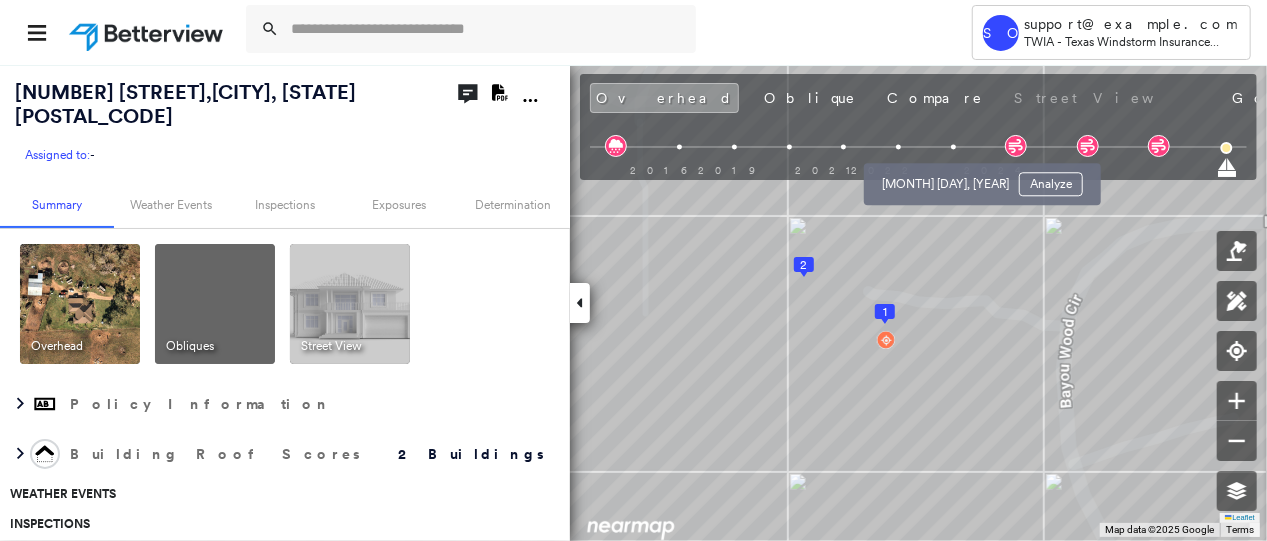 click at bounding box center [953, 147] 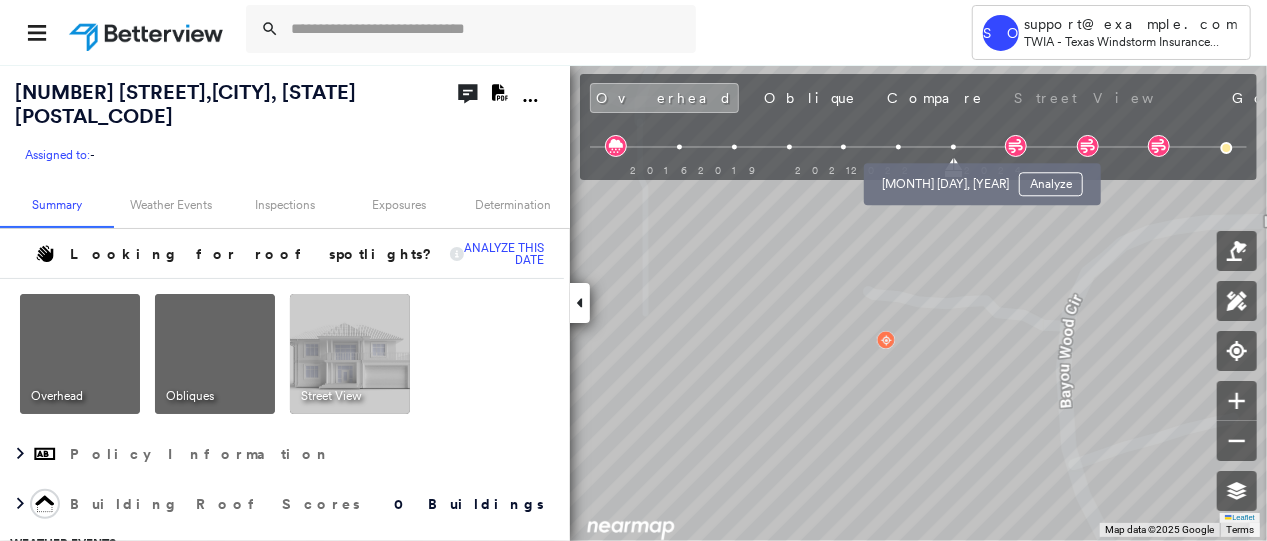 click on "Analyze" at bounding box center (1051, 184) 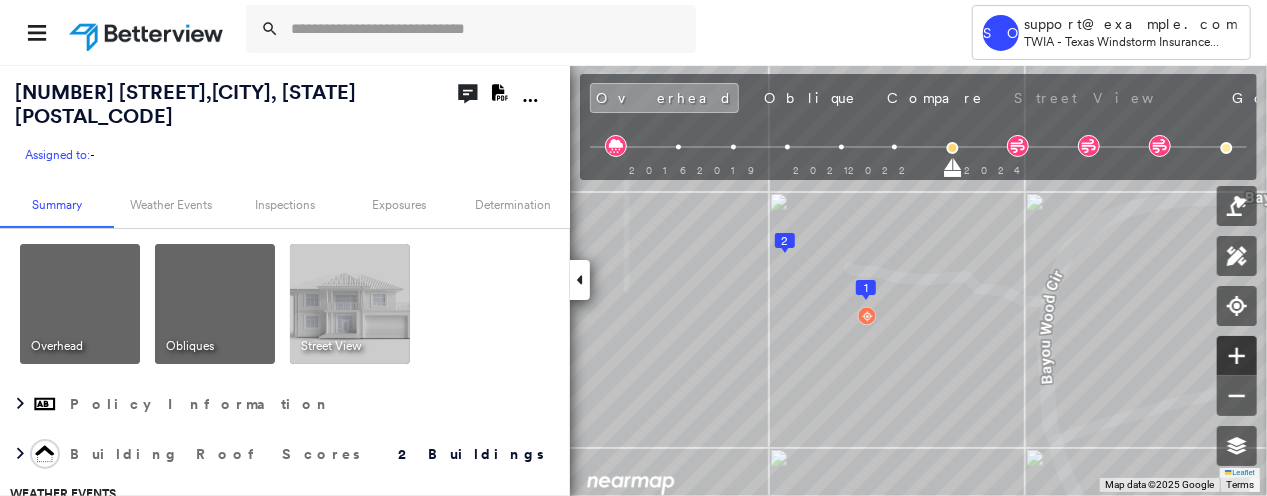 click 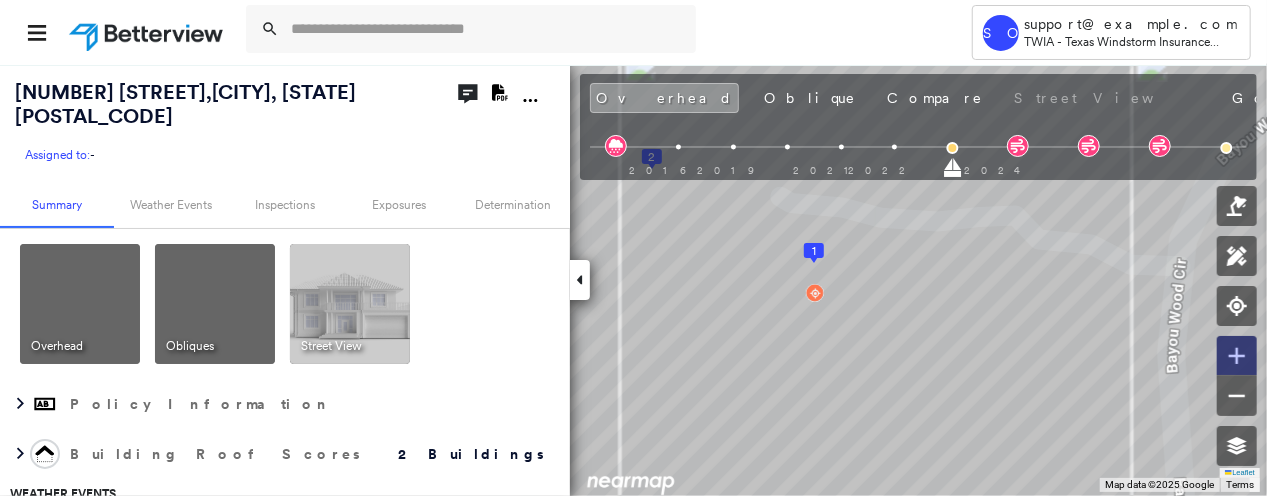 click 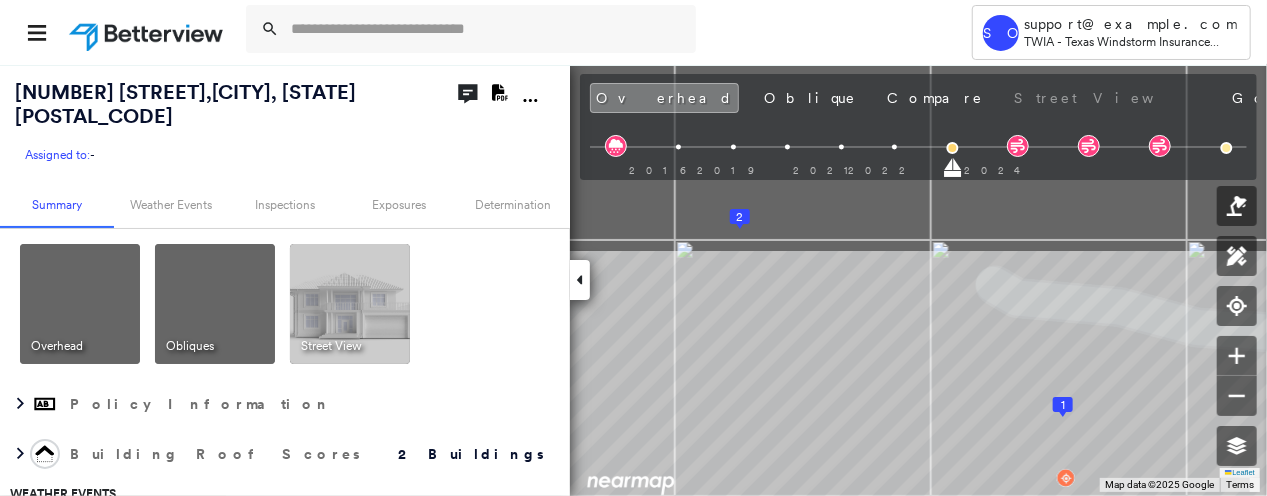 click on "Tower SO support@example.com TWIA - Texas Windstorm Insurance Association  -   Claims [NUMBER] [STREET]  ,  [CITY], [STATE] [POSTAL_CODE] Assigned to:  - Assigned to:  - Assigned to:  - Open Comments Download PDF Report Summary Weather Events Inspections Exposures Determination Overhead Obliques Street View Policy Information Building Roof Scores 2 Buildings Weather Events Inspections Exposures Wind Hurricane Regional Hazard: 1   out of  5 Flood Regional Hazard: 1   out of  5 Additional Perils Determination Action Taken New Entry History Quote/New Business Terms & Conditions Added ACV Endorsement Added Cosmetic Endorsement Inspection/Loss Control Report Information Added to Inspection Survey Onsite Inspection Ordered Determined No Inspection Needed General Used Report to Further Agent/Insured Discussion Reject/Decline - New Business Allowed to Proceed / Policy Bound Added/Updated Building Information Save Renewal Terms & Conditions Added Cosmetic Endorsement Deductible Change Premium Adjusted General Save Save" at bounding box center (633, 248) 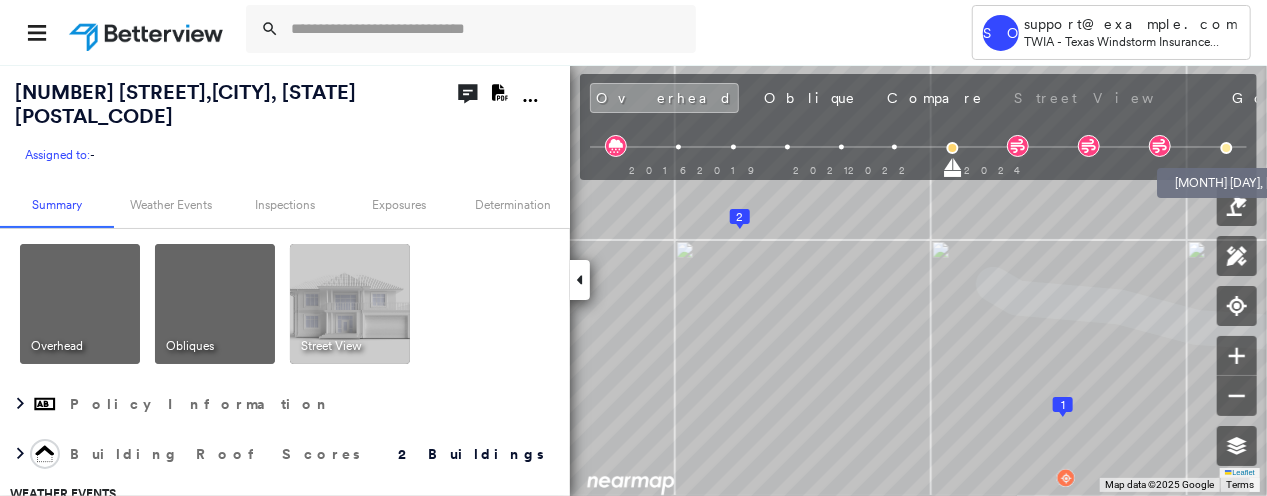 click at bounding box center (1227, 148) 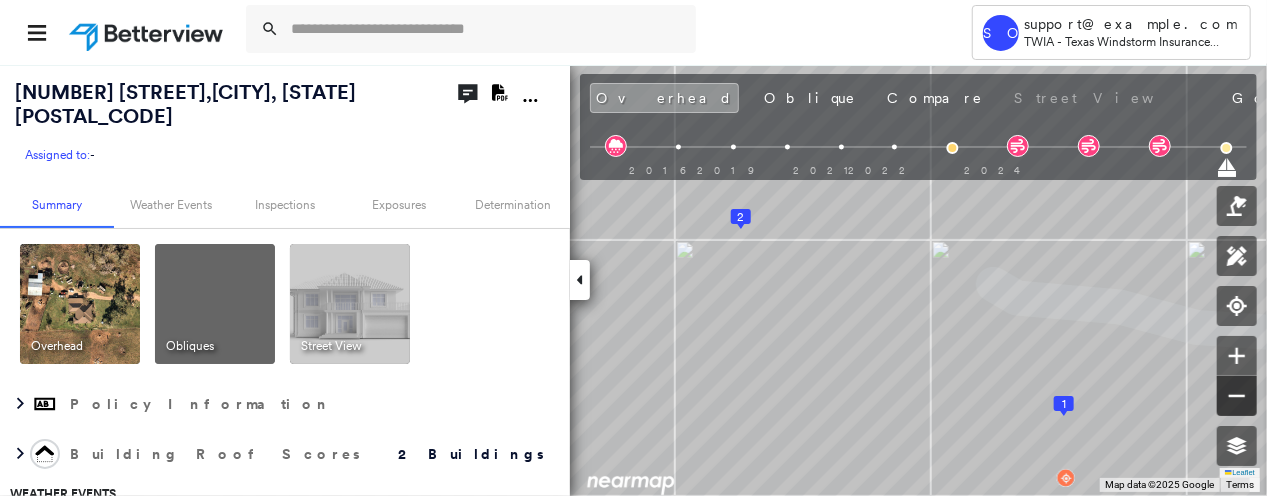 click 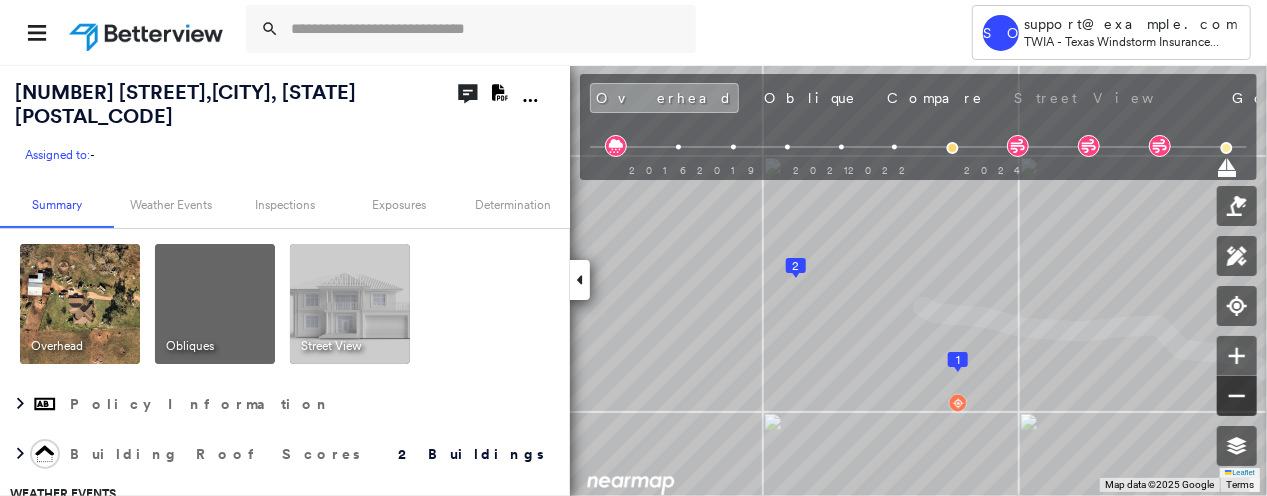 click 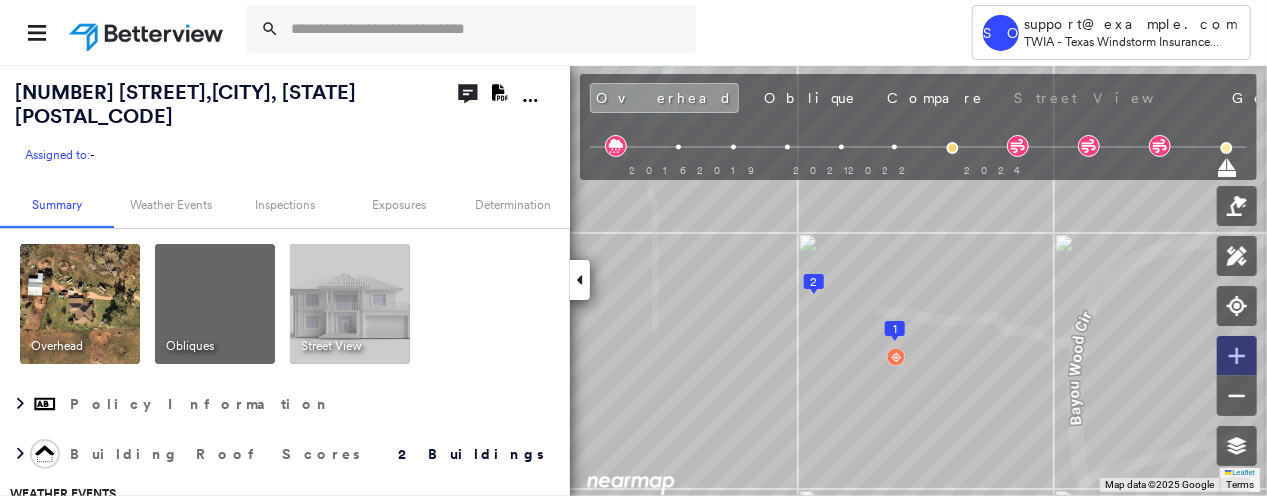 click 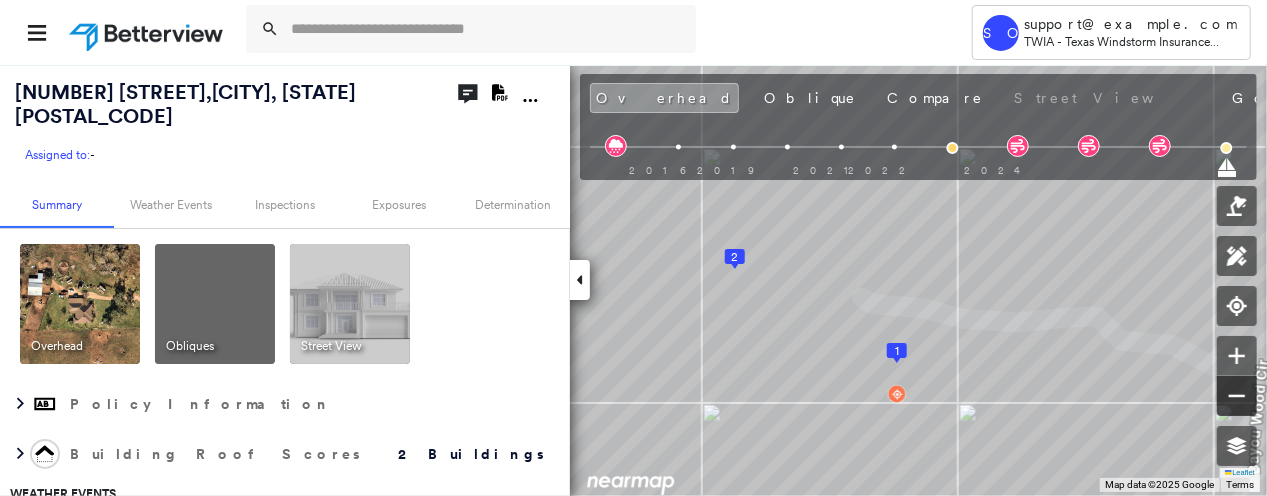 click 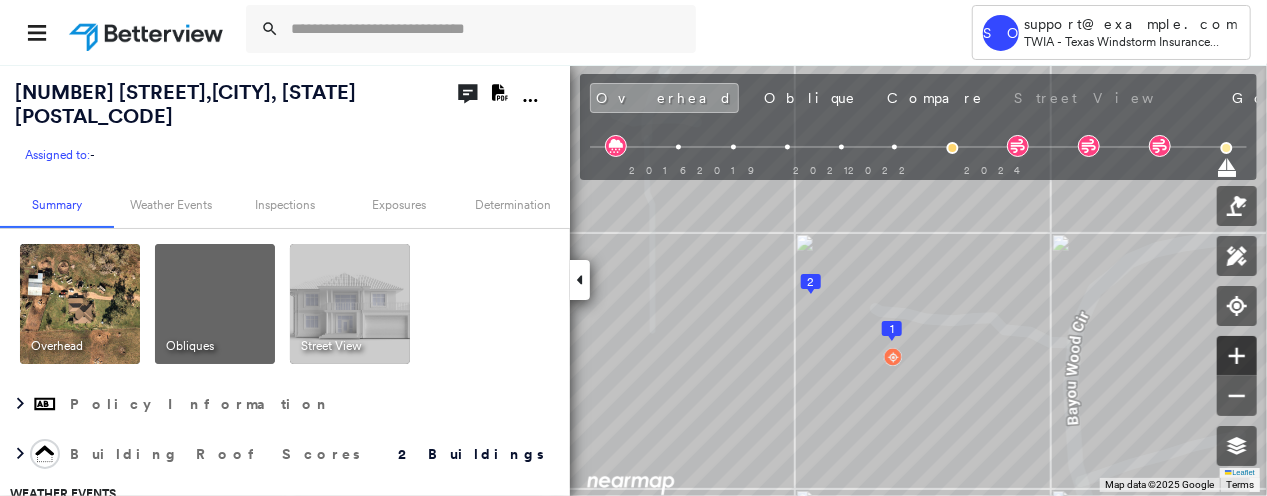 click 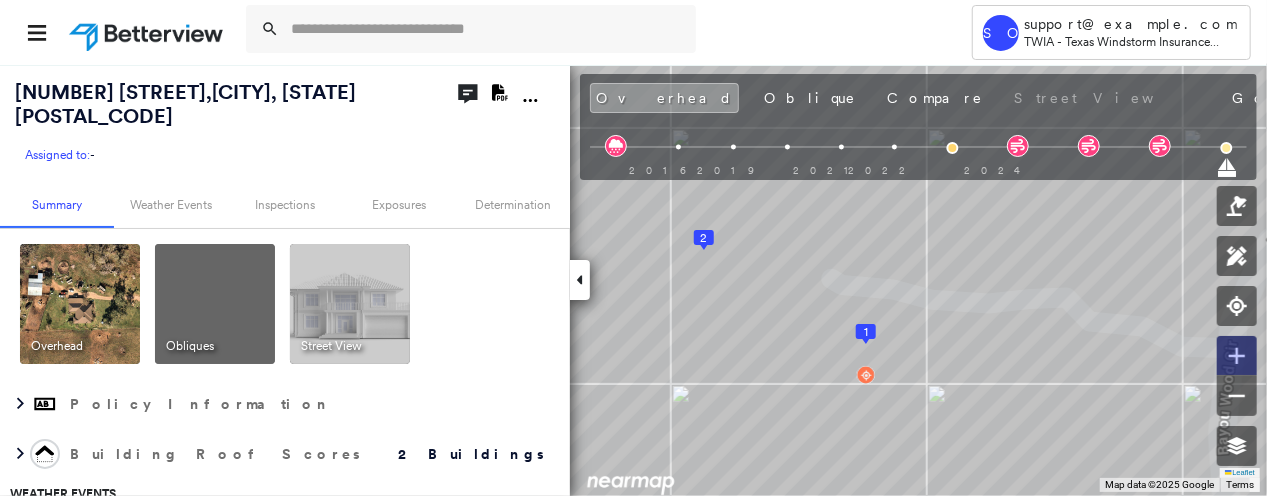 click 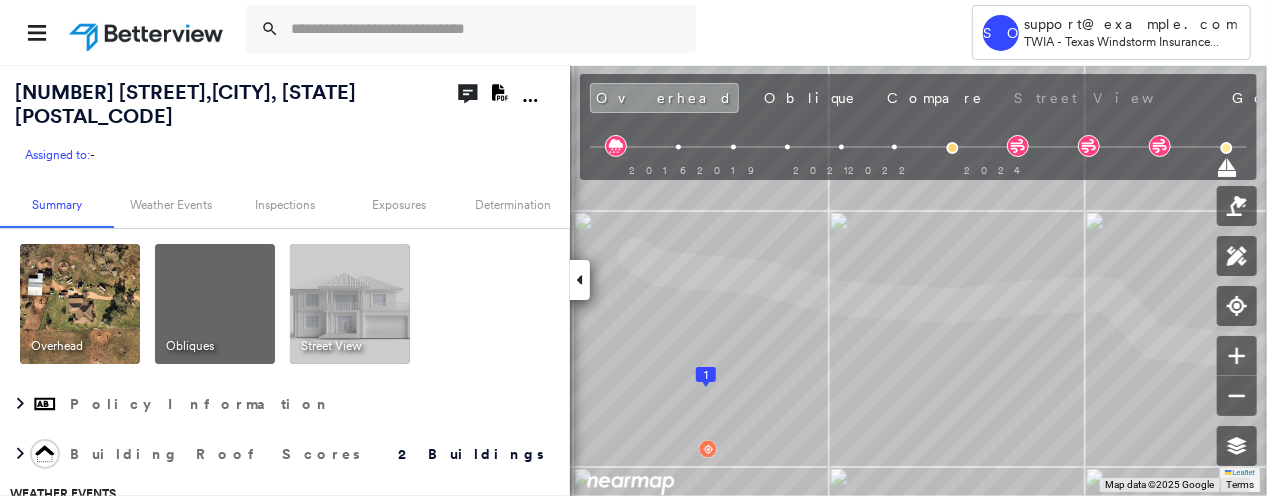 click at bounding box center (350, 304) 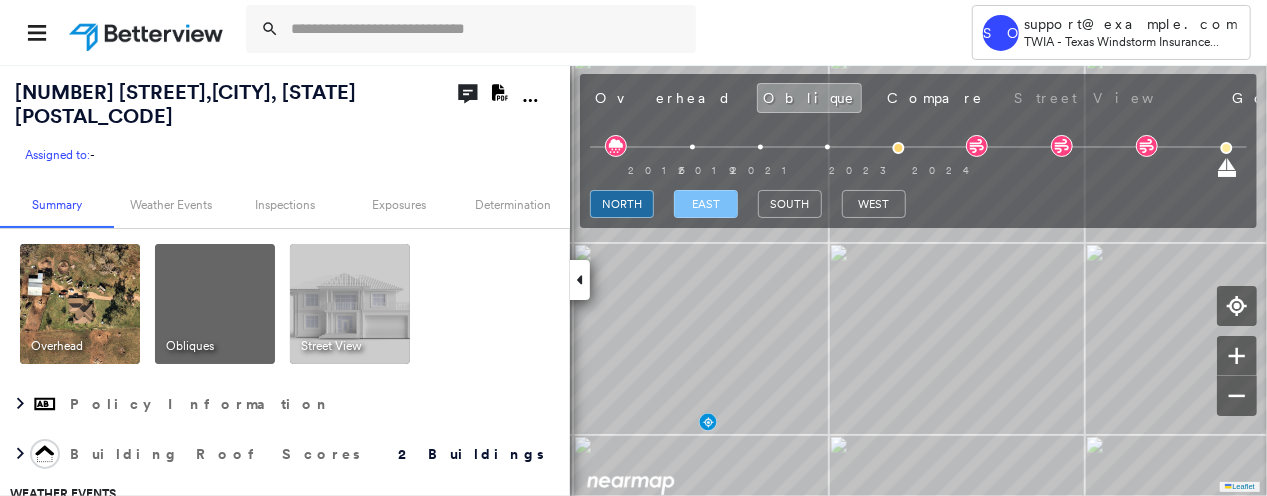 click on "east" at bounding box center (706, 204) 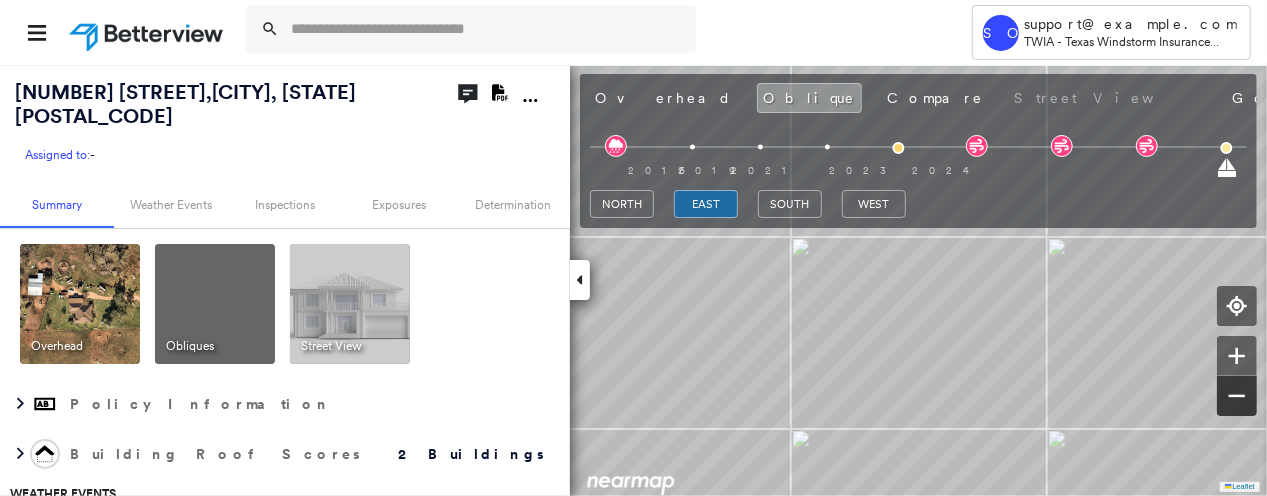 click 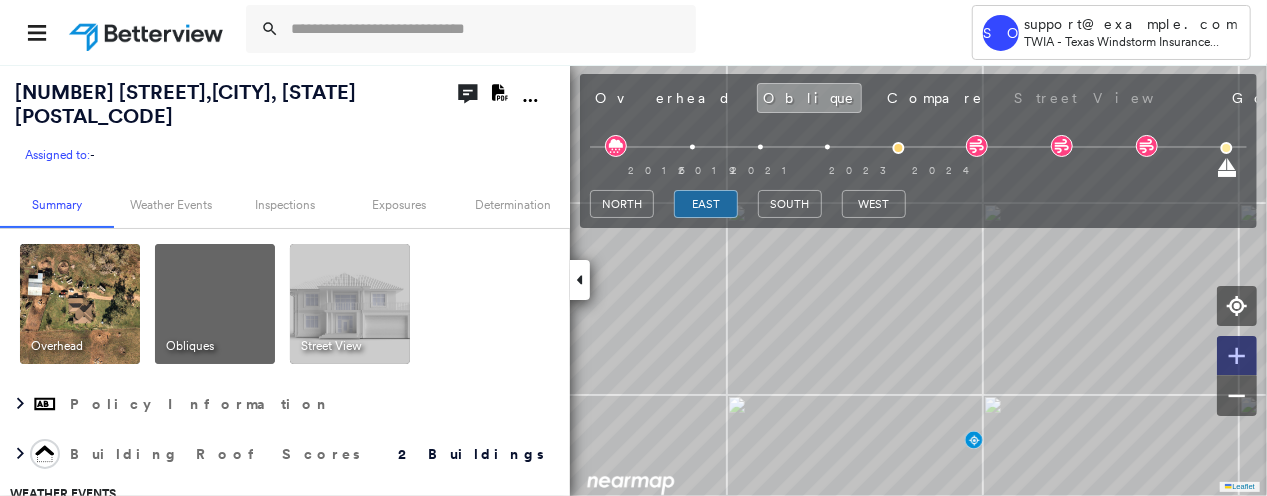 click 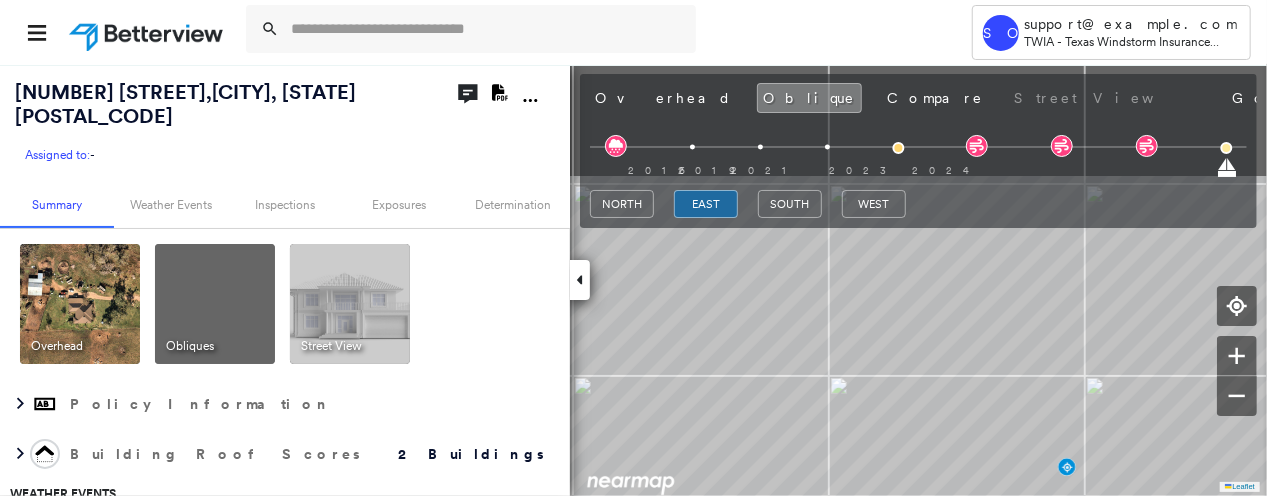 click on "Tower SO support@example.com TWIA - Texas Windstorm Insurance Association  -   Claims [NUMBER] [STREET]  ,  [CITY], [STATE] [POSTAL_CODE] Assigned to:  - Assigned to:  - Assigned to:  - Open Comments Download PDF Report Summary Weather Events Inspections Exposures Determination Overhead Obliques Street View Policy Information Building Roof Scores 2 Buildings Weather Events Inspections Exposures Wind Hurricane Regional Hazard: 1   out of  5 Flood Regional Hazard: 1   out of  5 Additional Perils Determination Action Taken New Entry History Quote/New Business Terms & Conditions Added ACV Endorsement Added Cosmetic Endorsement Inspection/Loss Control Report Information Added to Inspection Survey Onsite Inspection Ordered Determined No Inspection Needed General Used Report to Further Agent/Insured Discussion Reject/Decline - New Business Allowed to Proceed / Policy Bound Added/Updated Building Information Save Renewal Terms & Conditions Added Cosmetic Endorsement Deductible Change Premium Adjusted General Save Save" at bounding box center [633, 248] 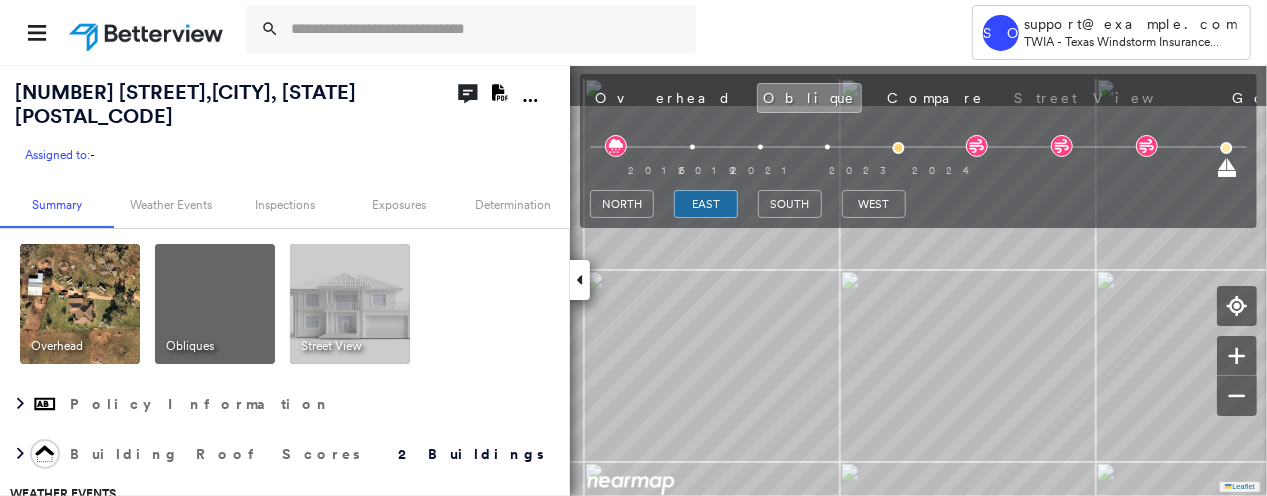click on "Tower SO support@example.com TWIA - Texas Windstorm Insurance Association  -   Claims [NUMBER] [STREET]  ,  [CITY], [STATE] [POSTAL_CODE] Assigned to:  - Assigned to:  - Assigned to:  - Open Comments Download PDF Report Summary Weather Events Inspections Exposures Determination Overhead Obliques Street View Policy Information Building Roof Scores 2 Buildings Weather Events Inspections Exposures Wind Hurricane Regional Hazard: 1   out of  5 Flood Regional Hazard: 1   out of  5 Additional Perils Determination Action Taken New Entry History Quote/New Business Terms & Conditions Added ACV Endorsement Added Cosmetic Endorsement Inspection/Loss Control Report Information Added to Inspection Survey Onsite Inspection Ordered Determined No Inspection Needed General Used Report to Further Agent/Insured Discussion Reject/Decline - New Business Allowed to Proceed / Policy Bound Added/Updated Building Information Save Renewal Terms & Conditions Added Cosmetic Endorsement Deductible Change Premium Adjusted General Save Save" at bounding box center [633, 248] 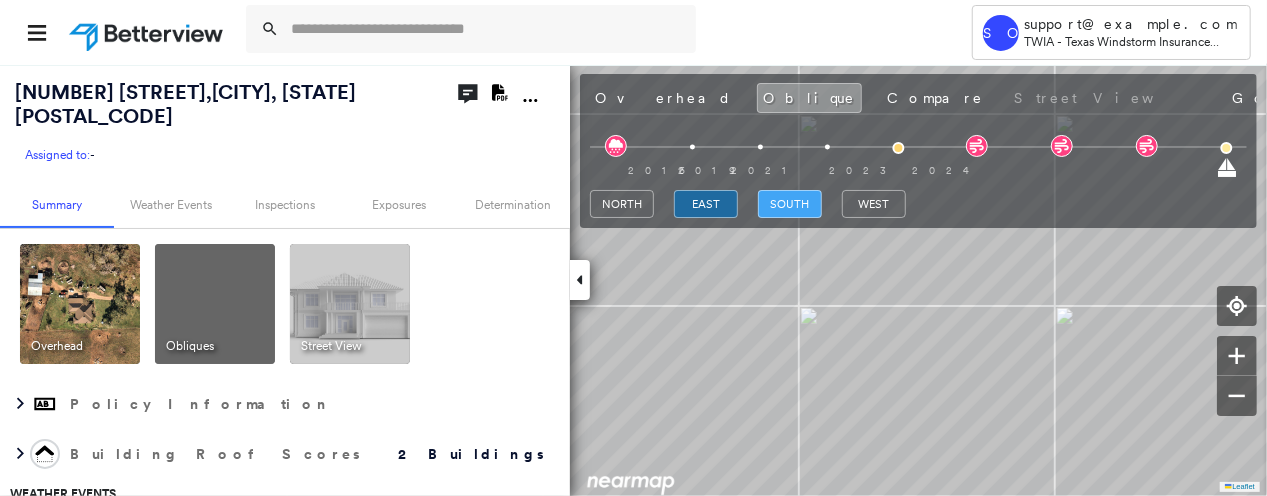 click on "south" at bounding box center [790, 204] 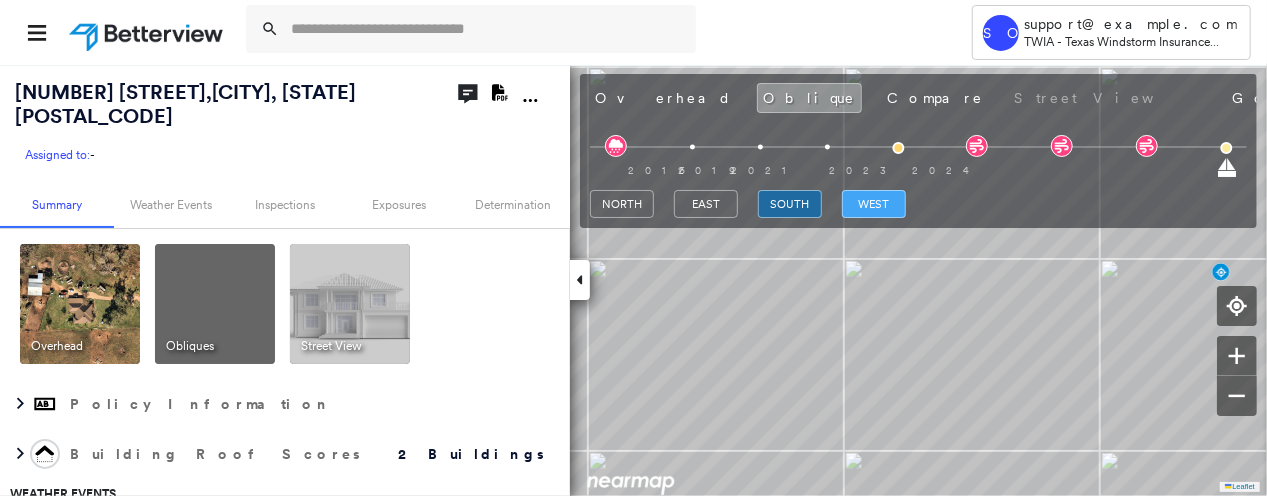 click on "west" at bounding box center [874, 204] 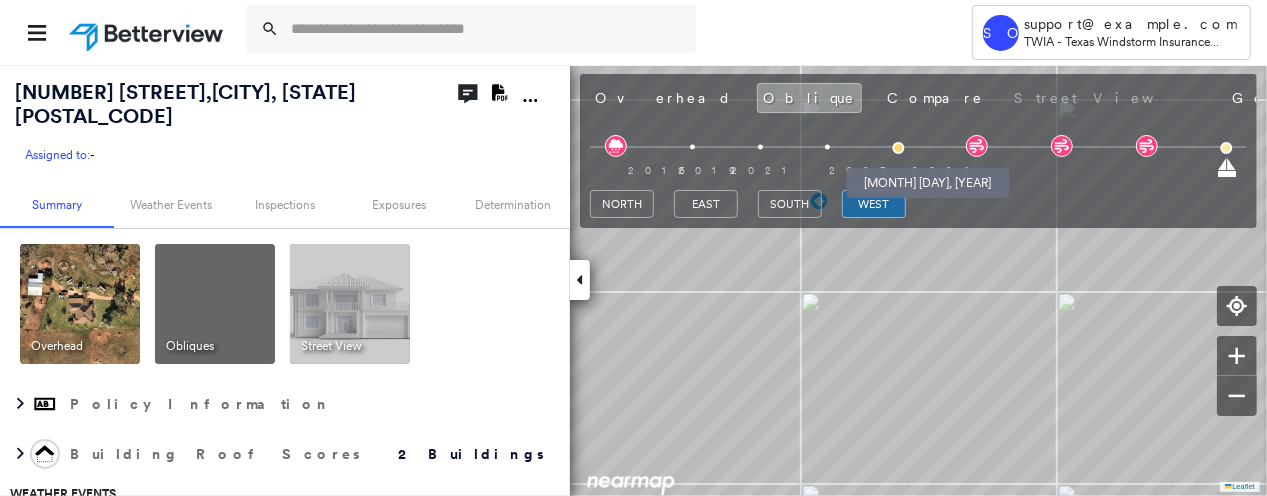 click at bounding box center (899, 148) 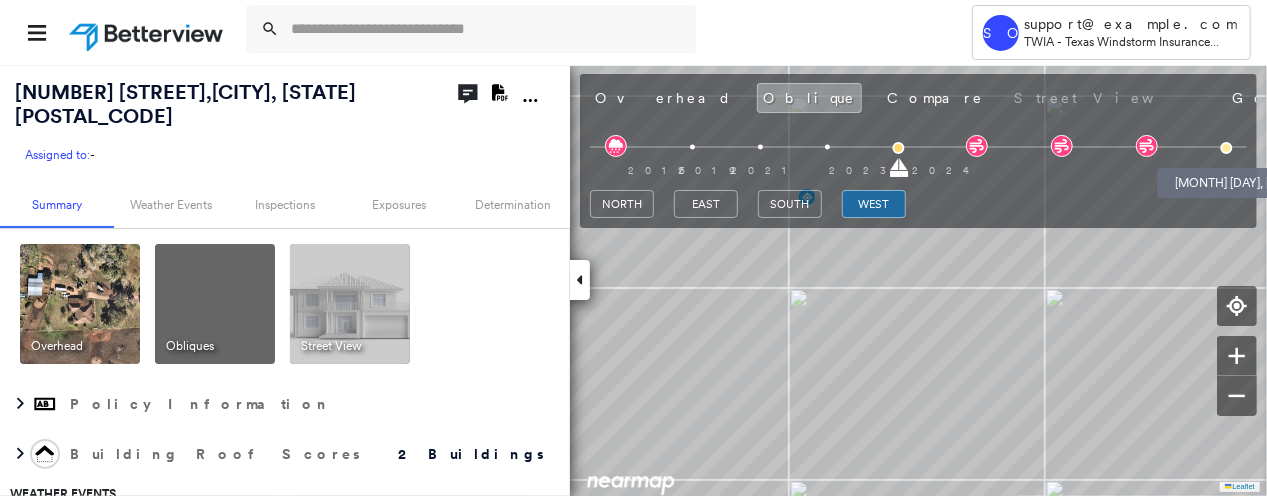 click at bounding box center (1227, 148) 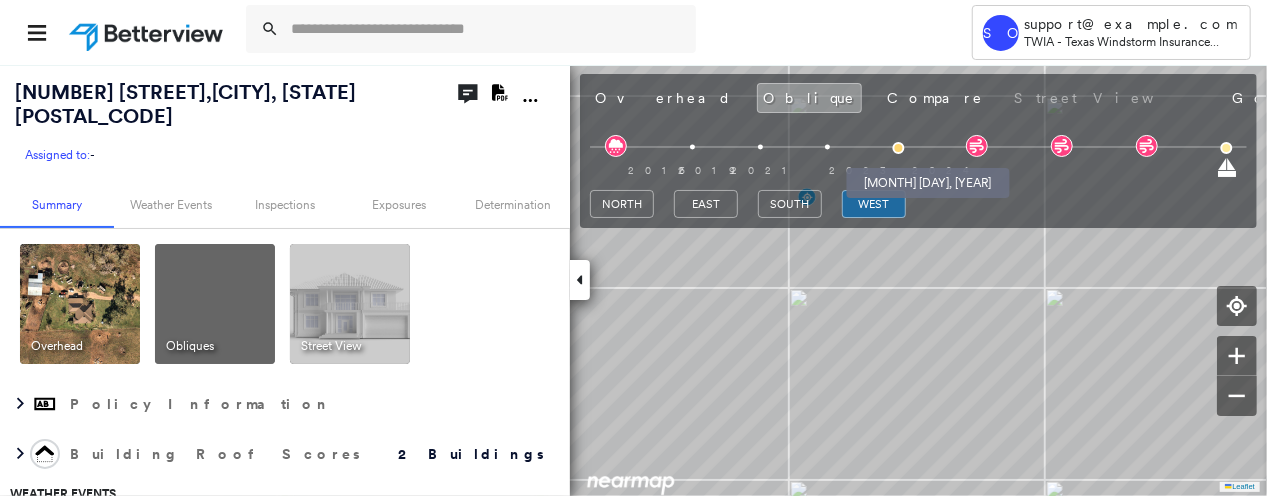 click at bounding box center (899, 148) 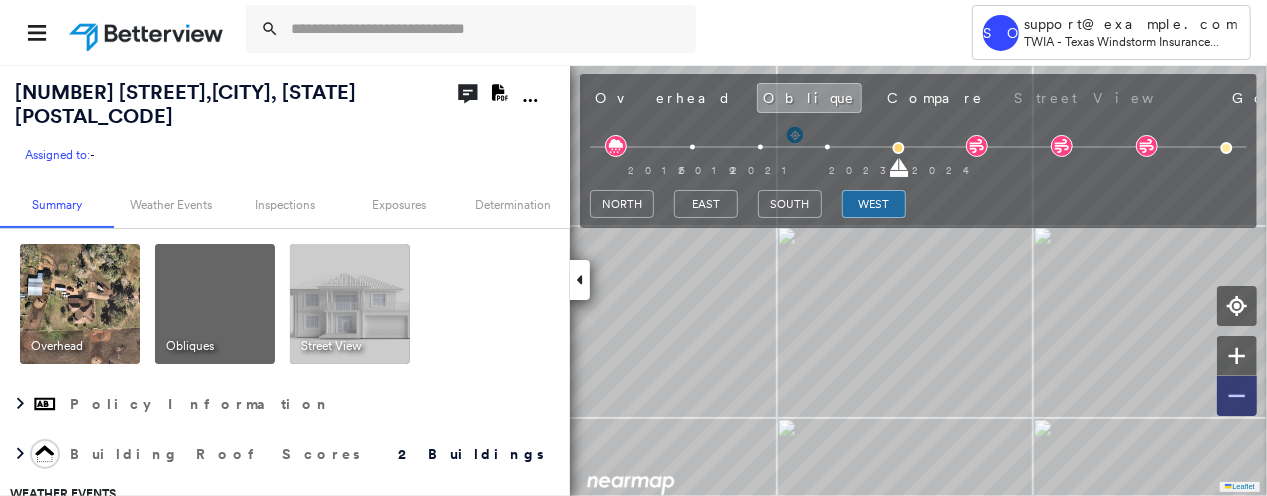 click 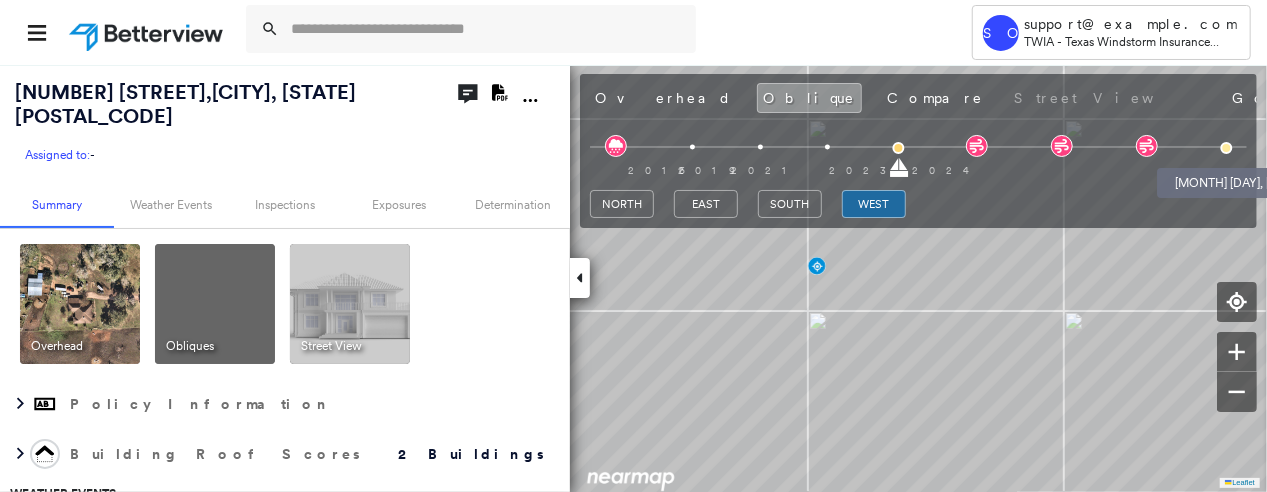 click at bounding box center [1227, 148] 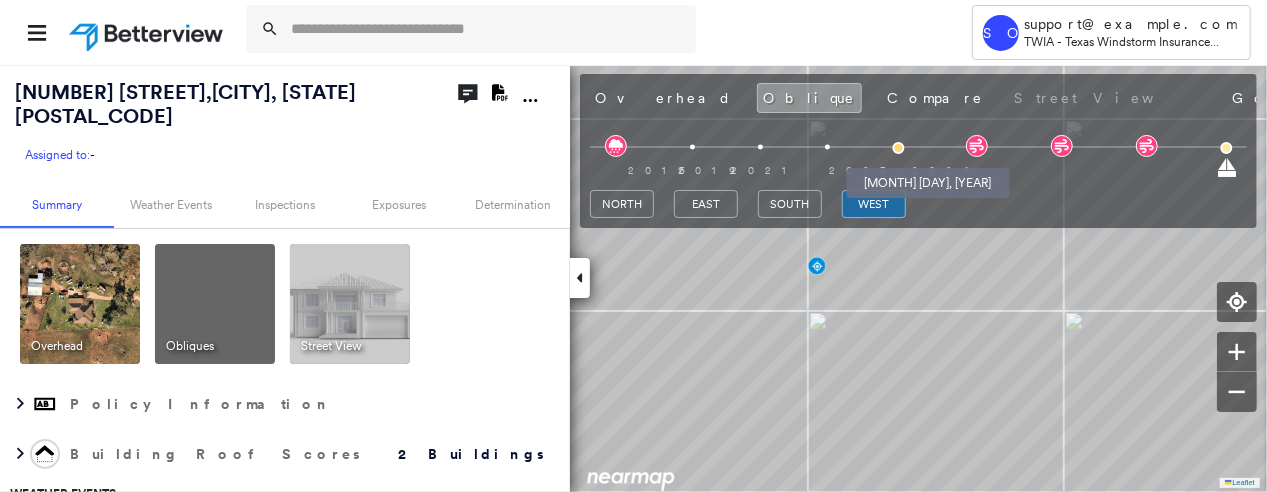 click at bounding box center (899, 148) 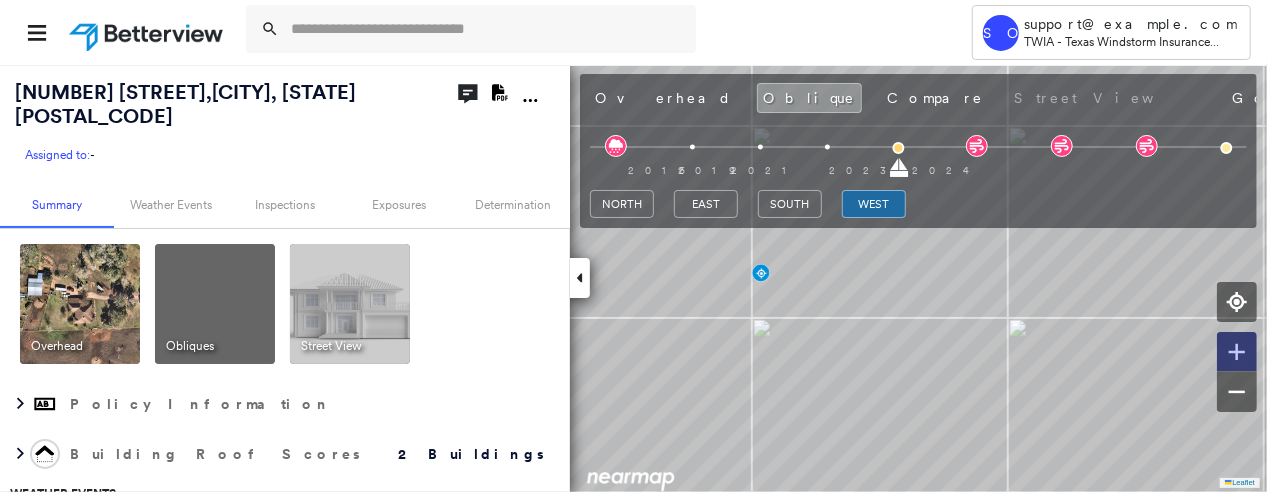 click at bounding box center (1237, 352) 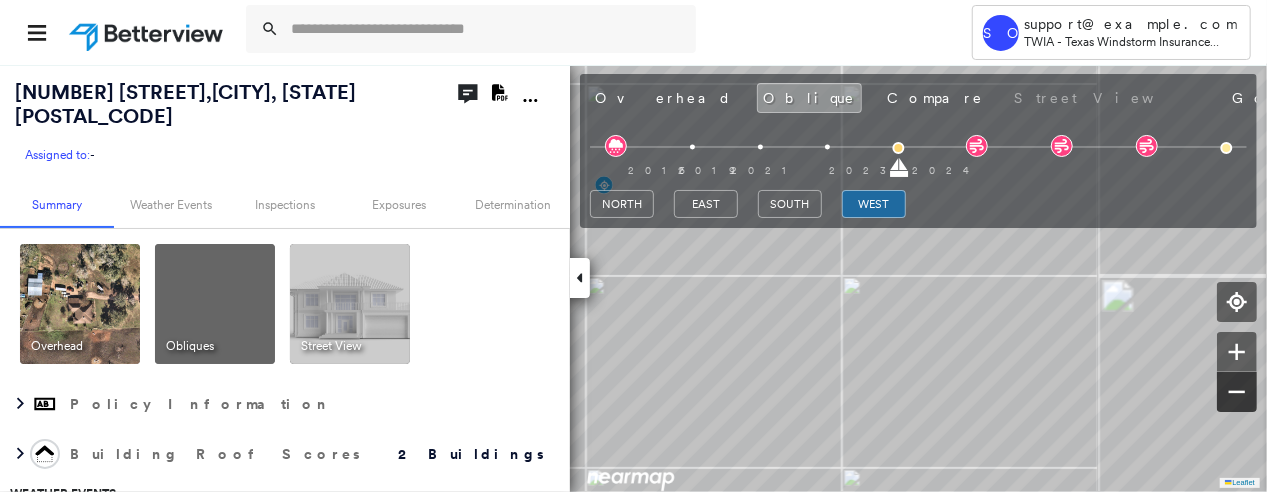 click 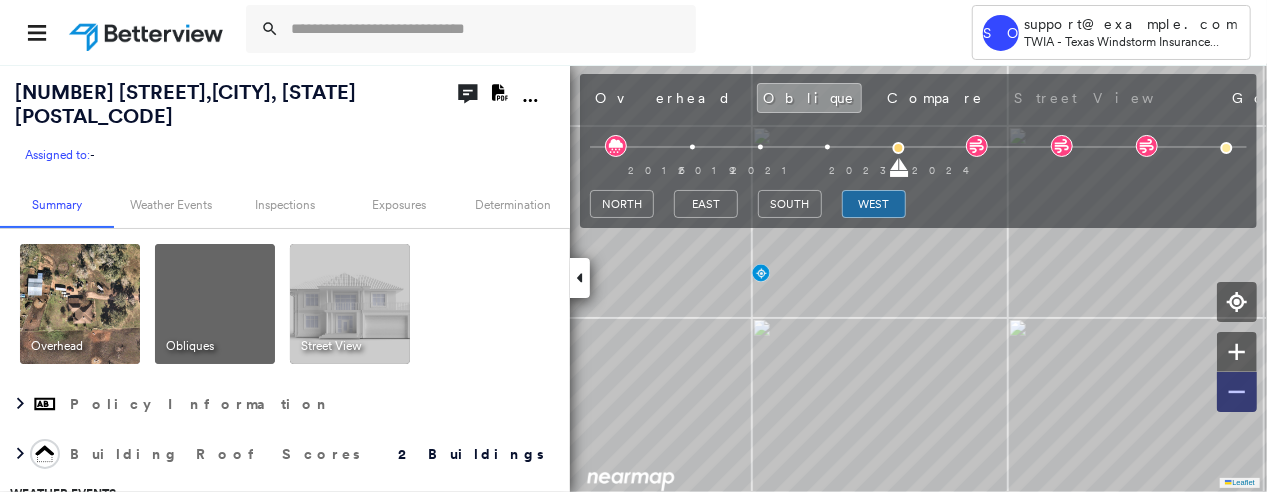 click 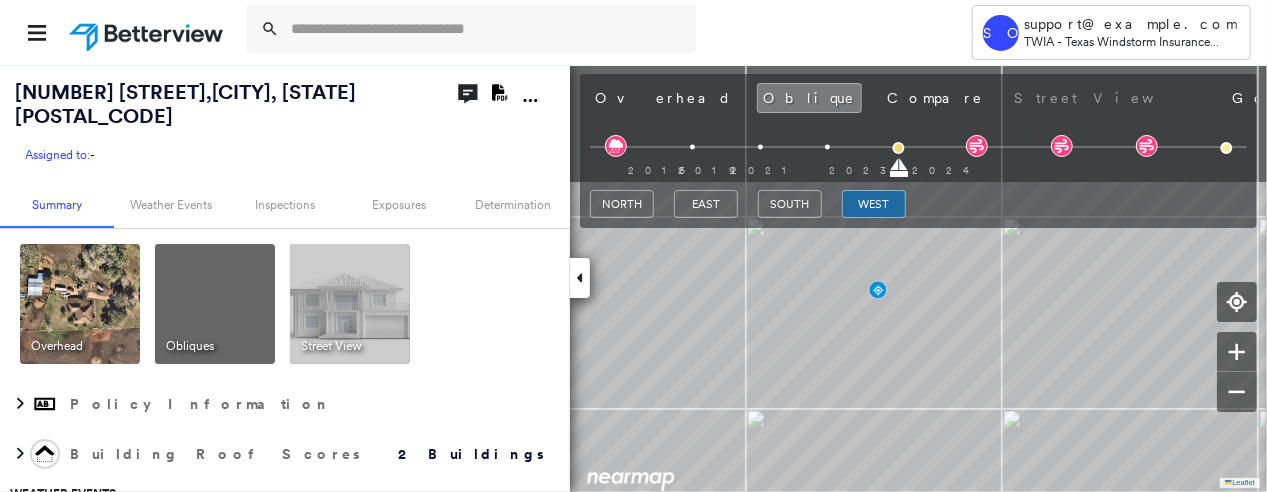 click on "Tower SO support@example.com TWIA - Texas Windstorm Insurance Association  -   Claims [NUMBER] [STREET]  ,  [CITY], [STATE] [POSTAL_CODE] Assigned to:  - Assigned to:  - Assigned to:  - Open Comments Download PDF Report Summary Weather Events Inspections Exposures Determination Overhead Obliques Street View Policy Information Building Roof Scores 2 Buildings Weather Events Inspections Exposures Wind Hurricane Regional Hazard: 1   out of  5 Flood Regional Hazard: 1   out of  5 Additional Perils Determination Action Taken New Entry History Quote/New Business Terms & Conditions Added ACV Endorsement Added Cosmetic Endorsement Inspection/Loss Control Report Information Added to Inspection Survey Onsite Inspection Ordered Determined No Inspection Needed General Used Report to Further Agent/Insured Discussion Reject/Decline - New Business Allowed to Proceed / Policy Bound Added/Updated Building Information Save Renewal Terms & Conditions Added Cosmetic Endorsement Deductible Change Premium Adjusted General Save Save" at bounding box center (633, 246) 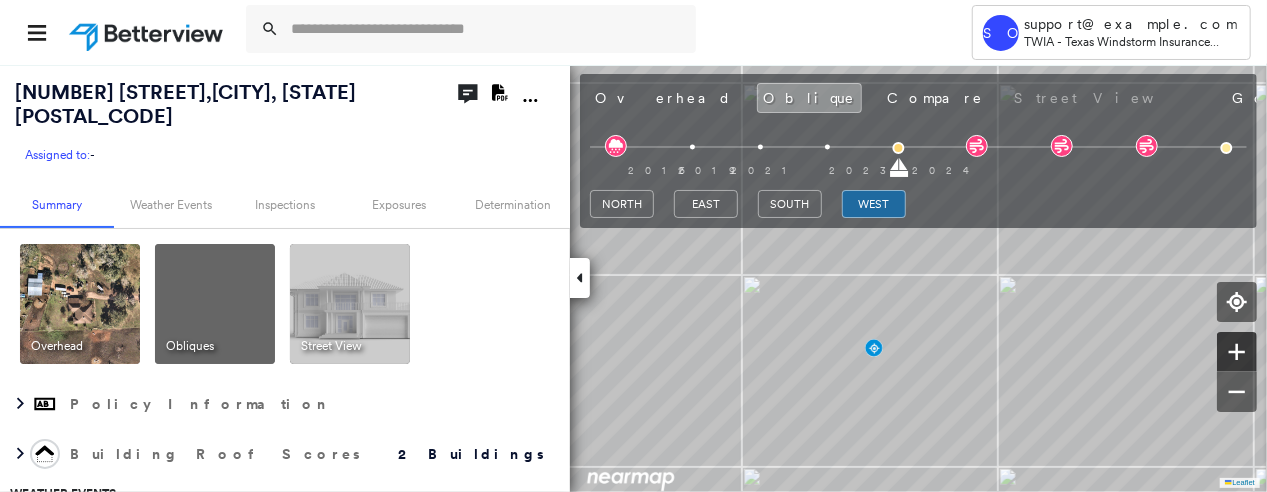 click 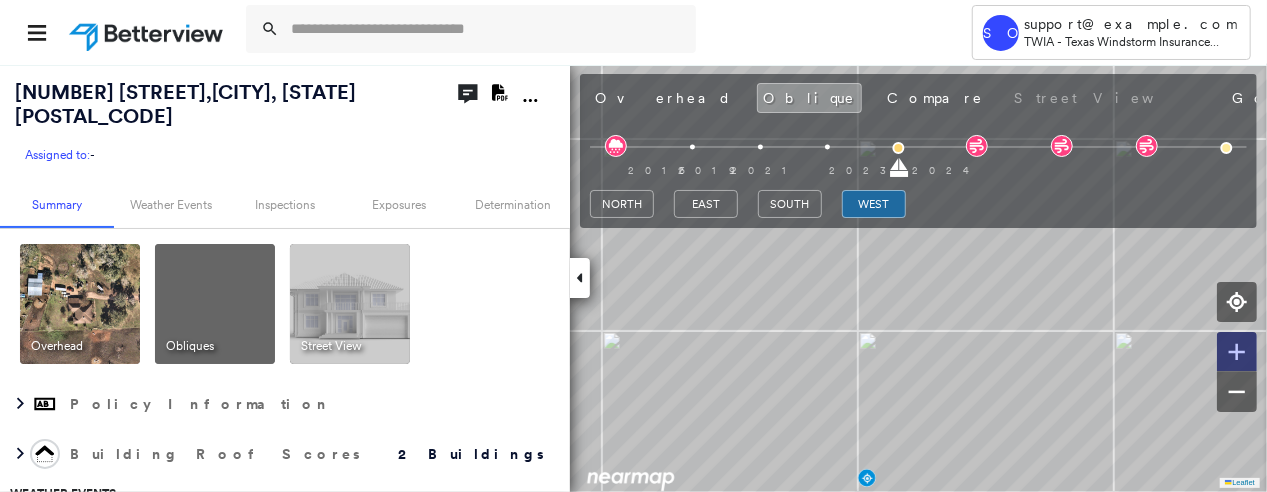 click 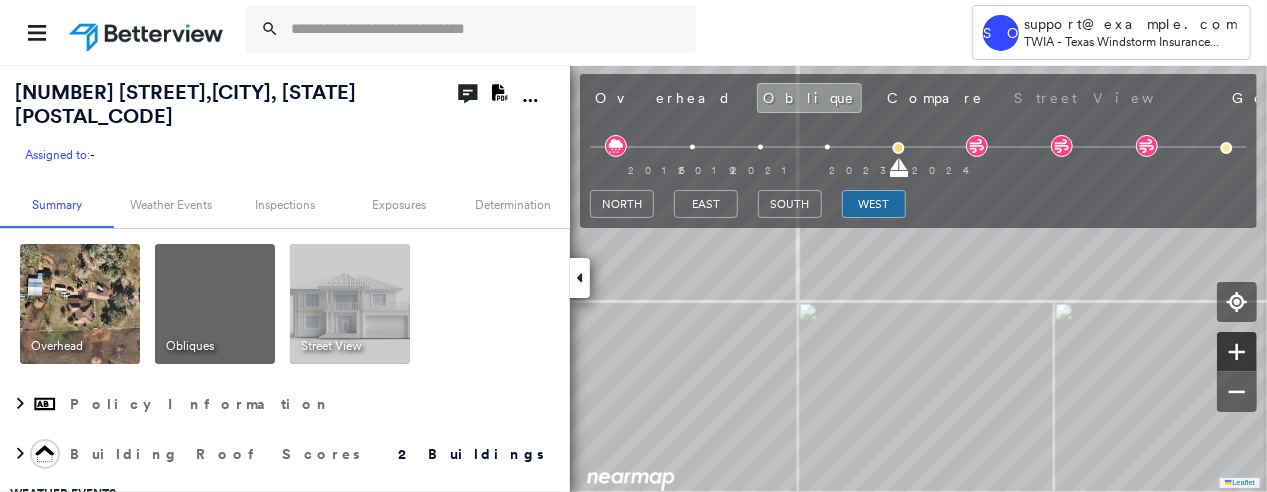 click 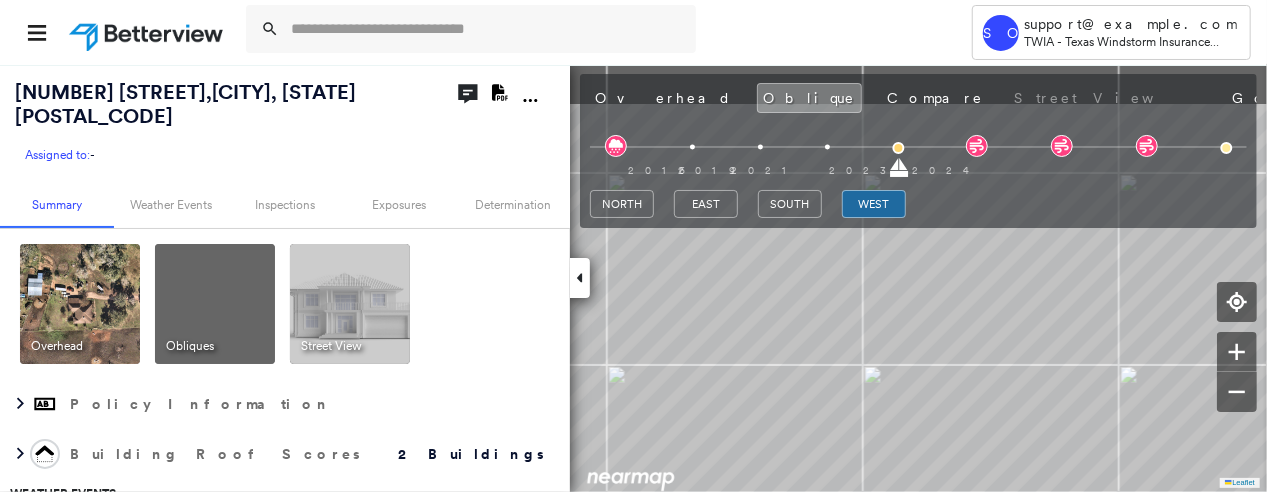 click on "Tower SO support@example.com TWIA - Texas Windstorm Insurance Association  -   Claims [NUMBER] [STREET]  ,  [CITY], [STATE] [POSTAL_CODE] Assigned to:  - Assigned to:  - Assigned to:  - Open Comments Download PDF Report Summary Weather Events Inspections Exposures Determination Overhead Obliques Street View Policy Information Building Roof Scores 2 Buildings Weather Events Inspections Exposures Wind Hurricane Regional Hazard: 1   out of  5 Flood Regional Hazard: 1   out of  5 Additional Perils Determination Action Taken New Entry History Quote/New Business Terms & Conditions Added ACV Endorsement Added Cosmetic Endorsement Inspection/Loss Control Report Information Added to Inspection Survey Onsite Inspection Ordered Determined No Inspection Needed General Used Report to Further Agent/Insured Discussion Reject/Decline - New Business Allowed to Proceed / Policy Bound Added/Updated Building Information Save Renewal Terms & Conditions Added Cosmetic Endorsement Deductible Change Premium Adjusted General Save Save" at bounding box center [633, 246] 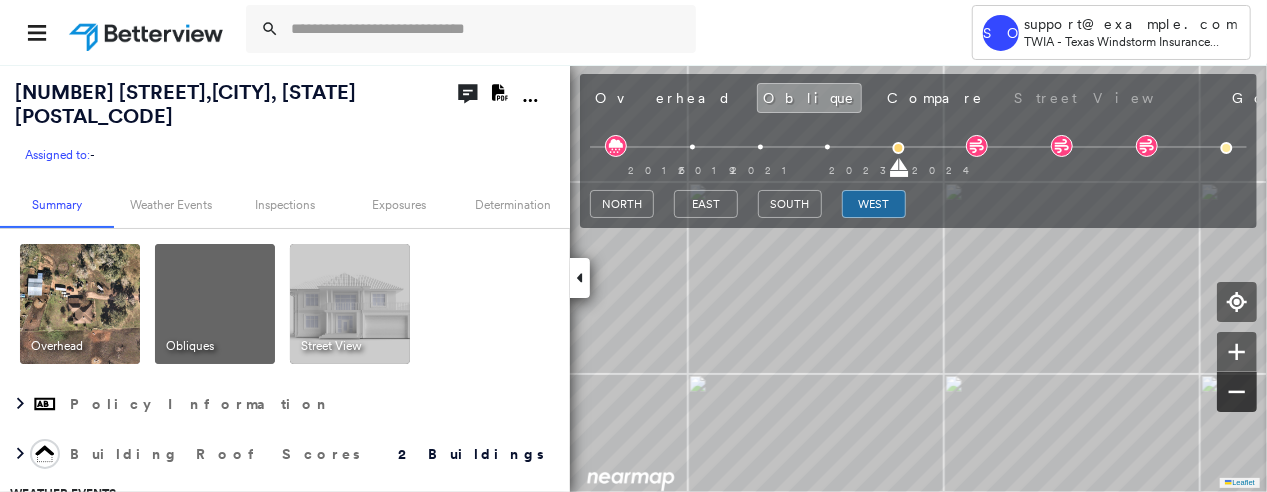 click 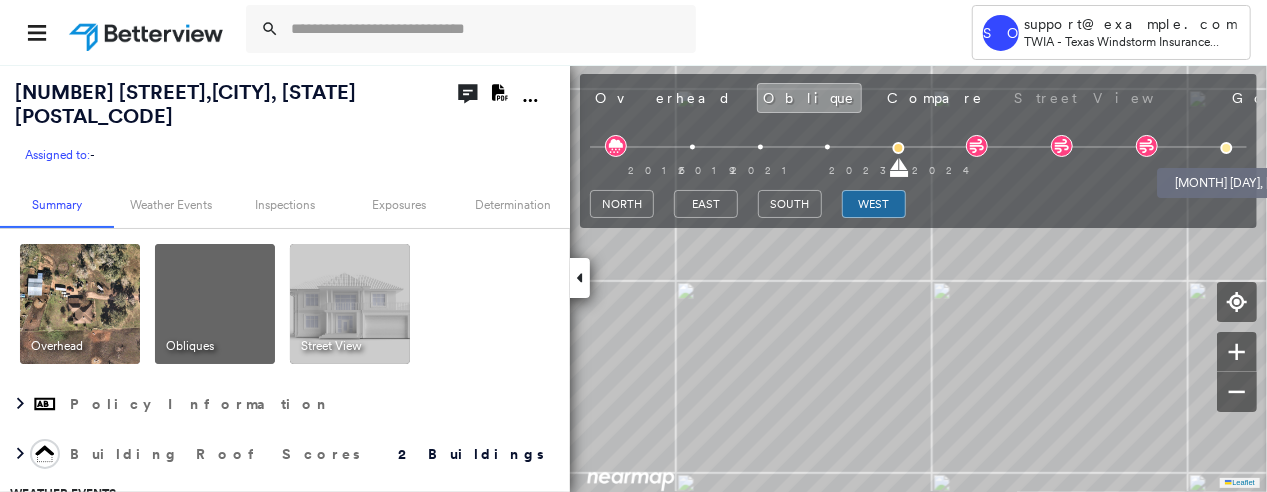 click at bounding box center [1227, 148] 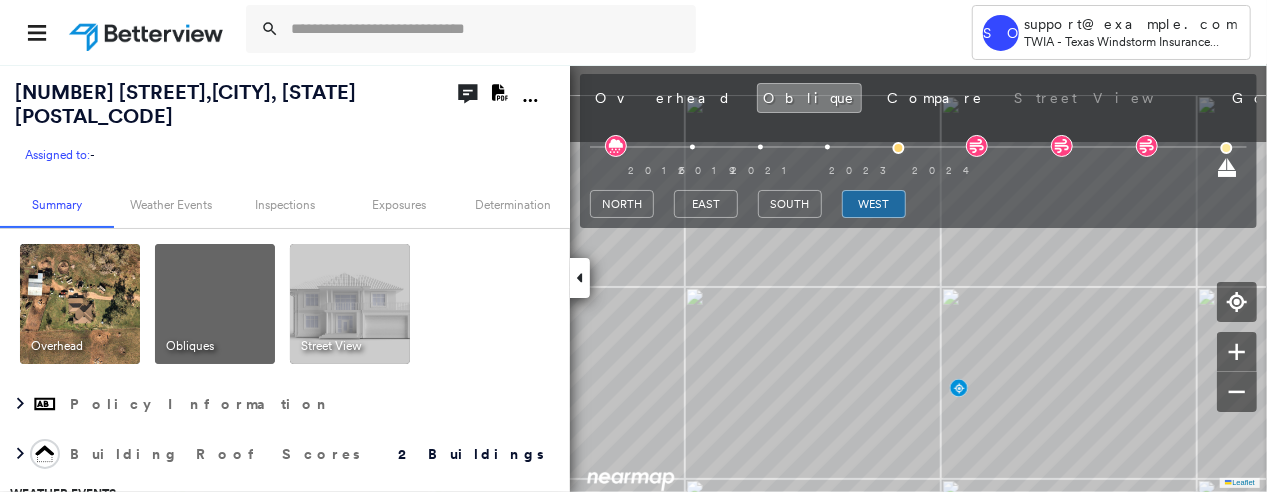 click on "Tower SO support@example.com TWIA - Texas Windstorm Insurance Association  -   Claims [NUMBER] [STREET]  ,  [CITY], [STATE] [POSTAL_CODE] Assigned to:  - Assigned to:  - Assigned to:  - Open Comments Download PDF Report Summary Weather Events Inspections Exposures Determination Overhead Obliques Street View Policy Information Building Roof Scores 2 Buildings Weather Events Inspections Exposures Wind Hurricane Regional Hazard: 1   out of  5 Flood Regional Hazard: 1   out of  5 Additional Perils Determination Action Taken New Entry History Quote/New Business Terms & Conditions Added ACV Endorsement Added Cosmetic Endorsement Inspection/Loss Control Report Information Added to Inspection Survey Onsite Inspection Ordered Determined No Inspection Needed General Used Report to Further Agent/Insured Discussion Reject/Decline - New Business Allowed to Proceed / Policy Bound Added/Updated Building Information Save Renewal Terms & Conditions Added Cosmetic Endorsement Deductible Change Premium Adjusted General Save Save" at bounding box center (633, 246) 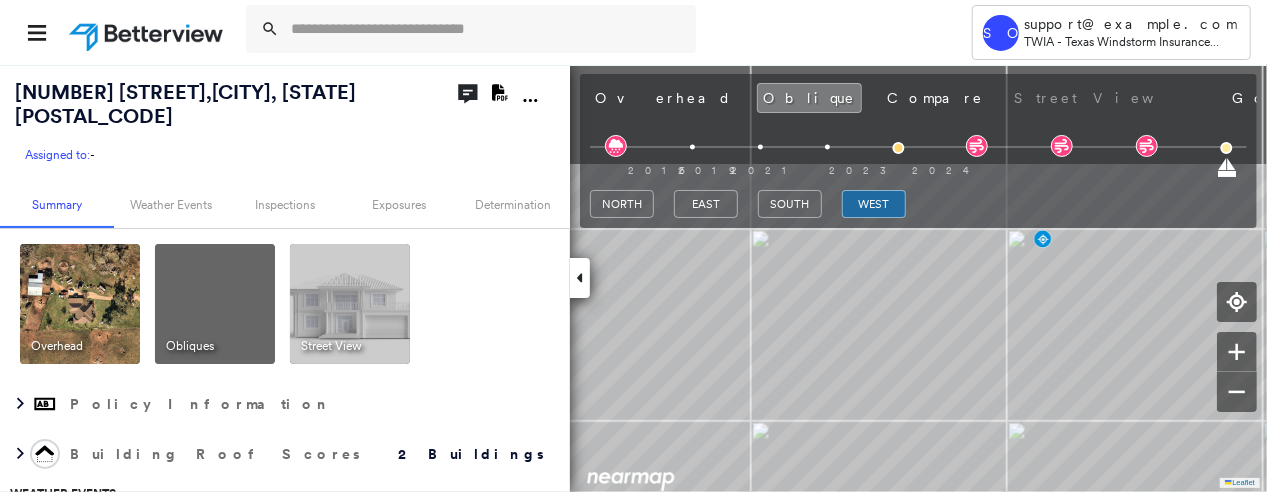 click on "Tower SO support@example.com TWIA - Texas Windstorm Insurance Association  -   Claims [NUMBER] [STREET]  ,  [CITY], [STATE] [POSTAL_CODE] Assigned to:  - Assigned to:  - Assigned to:  - Open Comments Download PDF Report Summary Weather Events Inspections Exposures Determination Overhead Obliques Street View Policy Information Building Roof Scores 2 Buildings Weather Events Inspections Exposures Wind Hurricane Regional Hazard: 1   out of  5 Flood Regional Hazard: 1   out of  5 Additional Perils Determination Action Taken New Entry History Quote/New Business Terms & Conditions Added ACV Endorsement Added Cosmetic Endorsement Inspection/Loss Control Report Information Added to Inspection Survey Onsite Inspection Ordered Determined No Inspection Needed General Used Report to Further Agent/Insured Discussion Reject/Decline - New Business Allowed to Proceed / Policy Bound Added/Updated Building Information Save Renewal Terms & Conditions Added Cosmetic Endorsement Deductible Change Premium Adjusted General Save Save" at bounding box center (633, 246) 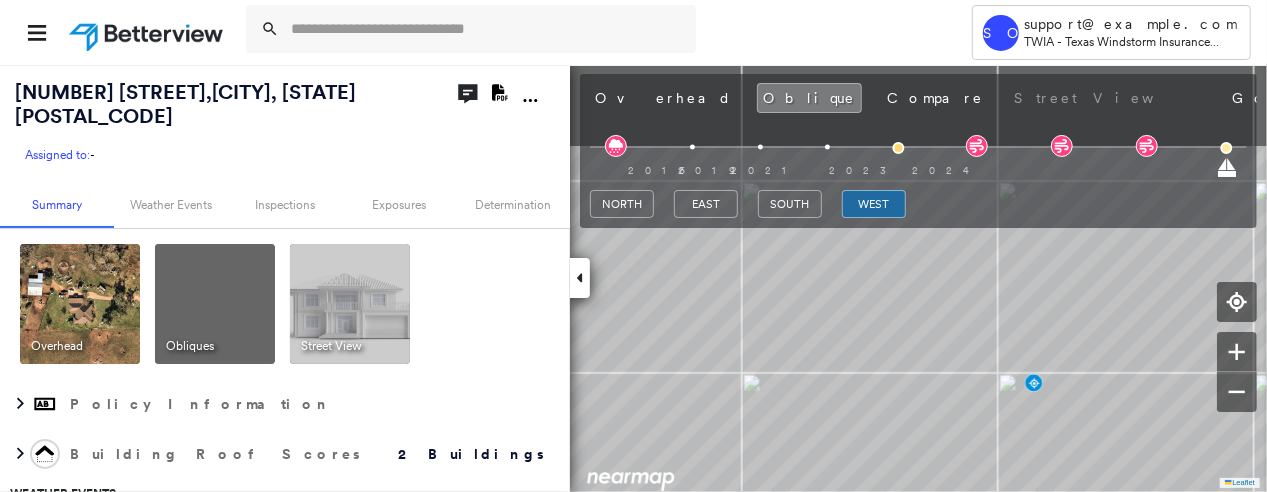 click on "Tower SO support@example.com TWIA - Texas Windstorm Insurance Association  -   Claims [NUMBER] [STREET]  ,  [CITY], [STATE] [POSTAL_CODE] Assigned to:  - Assigned to:  - Assigned to:  - Open Comments Download PDF Report Summary Weather Events Inspections Exposures Determination Overhead Obliques Street View Policy Information Building Roof Scores 2 Buildings Weather Events Inspections Exposures Wind Hurricane Regional Hazard: 1   out of  5 Flood Regional Hazard: 1   out of  5 Additional Perils Determination Action Taken New Entry History Quote/New Business Terms & Conditions Added ACV Endorsement Added Cosmetic Endorsement Inspection/Loss Control Report Information Added to Inspection Survey Onsite Inspection Ordered Determined No Inspection Needed General Used Report to Further Agent/Insured Discussion Reject/Decline - New Business Allowed to Proceed / Policy Bound Added/Updated Building Information Save Renewal Terms & Conditions Added Cosmetic Endorsement Deductible Change Premium Adjusted General Save Save" at bounding box center [633, 246] 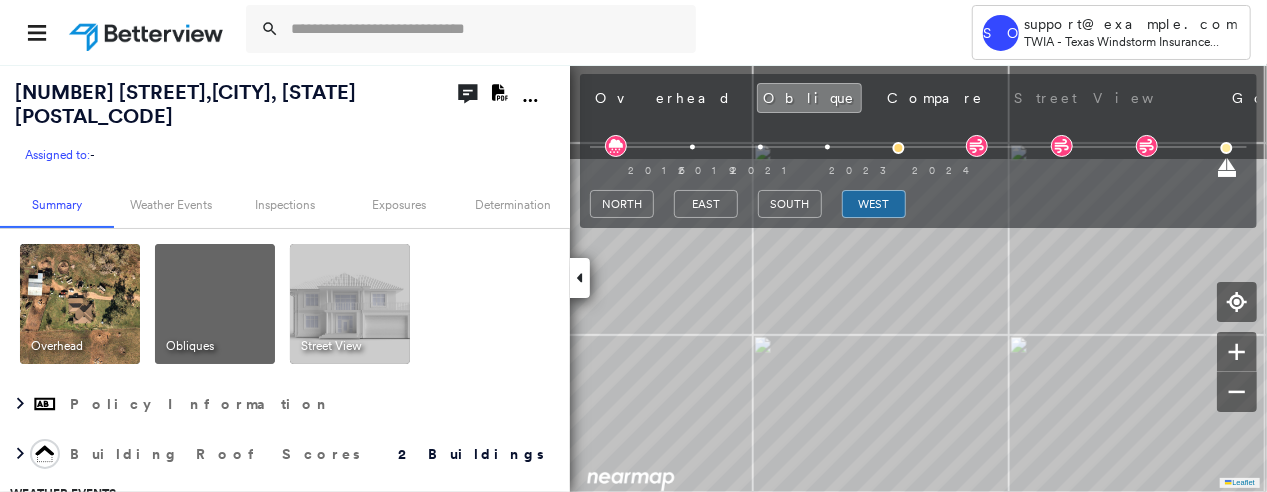 click on "Tower SO support@example.com TWIA - Texas Windstorm Insurance Association  -   Claims [NUMBER] [STREET]  ,  [CITY], [STATE] [POSTAL_CODE] Assigned to:  - Assigned to:  - Assigned to:  - Open Comments Download PDF Report Summary Weather Events Inspections Exposures Determination Overhead Obliques Street View Policy Information Building Roof Scores 2 Buildings Weather Events Inspections Exposures Wind Hurricane Regional Hazard: 1   out of  5 Flood Regional Hazard: 1   out of  5 Additional Perils Determination Action Taken New Entry History Quote/New Business Terms & Conditions Added ACV Endorsement Added Cosmetic Endorsement Inspection/Loss Control Report Information Added to Inspection Survey Onsite Inspection Ordered Determined No Inspection Needed General Used Report to Further Agent/Insured Discussion Reject/Decline - New Business Allowed to Proceed / Policy Bound Added/Updated Building Information Save Renewal Terms & Conditions Added Cosmetic Endorsement Deductible Change Premium Adjusted General Save Save" at bounding box center (633, 246) 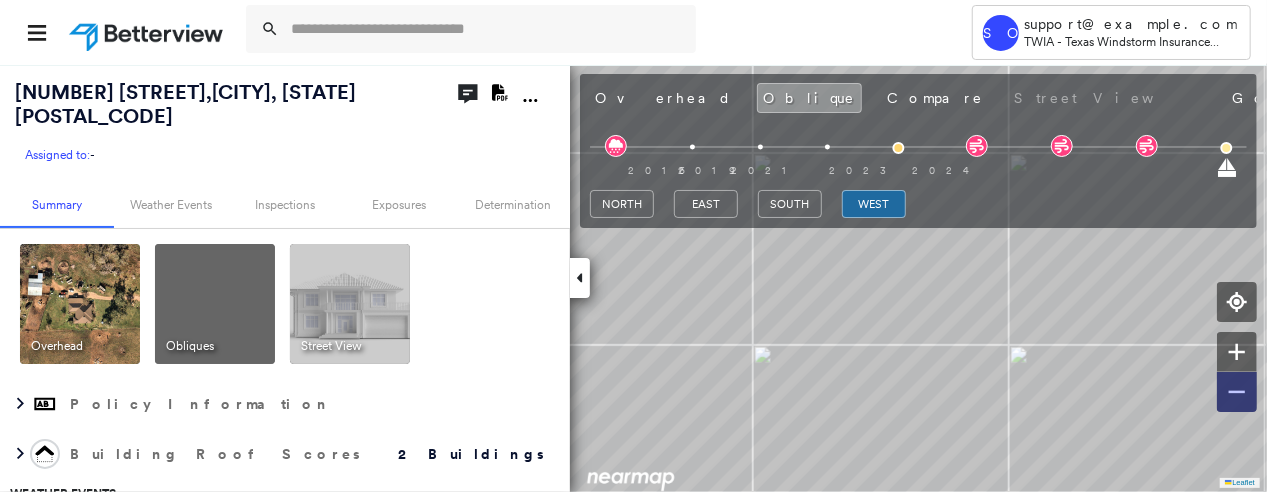 click 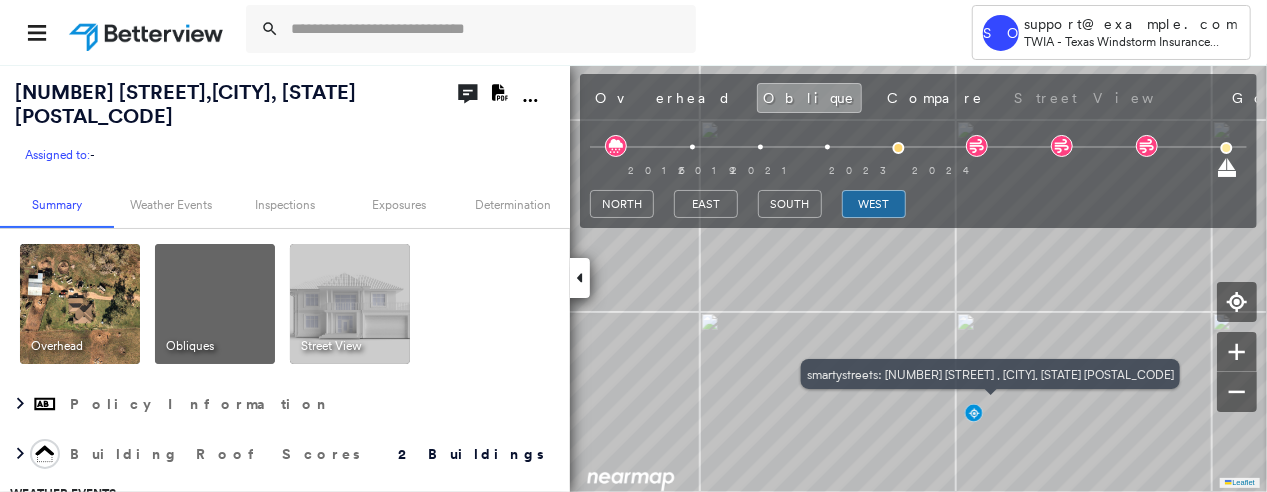 drag, startPoint x: 980, startPoint y: 449, endPoint x: 972, endPoint y: 409, distance: 40.792156 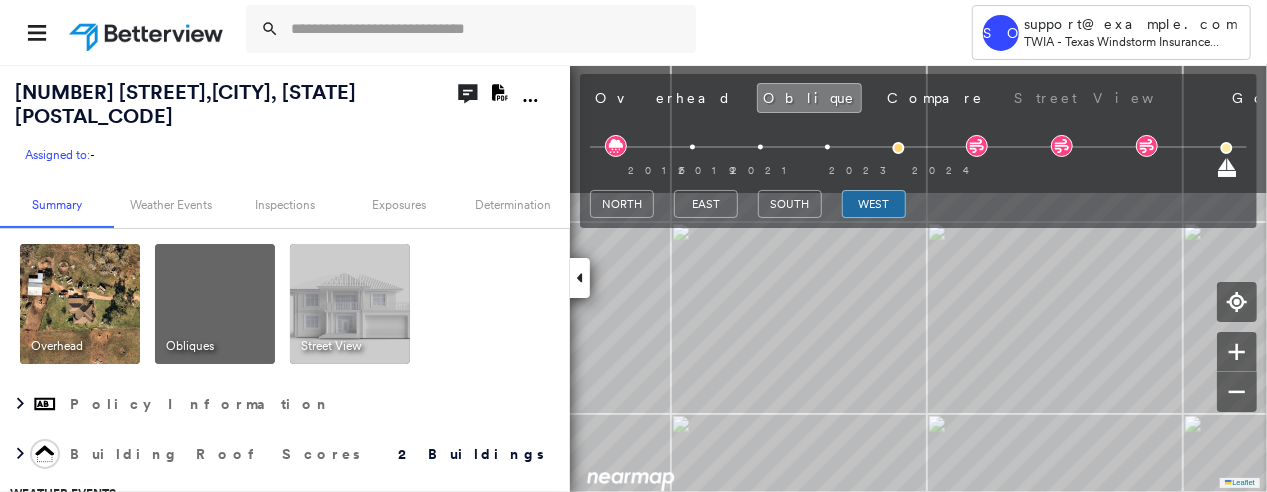 click on "Tower SO support@example.com TWIA - Texas Windstorm Insurance Association  -   Claims [NUMBER] [STREET]  ,  [CITY], [STATE] [POSTAL_CODE] Assigned to:  - Assigned to:  - Assigned to:  - Open Comments Download PDF Report Summary Weather Events Inspections Exposures Determination Overhead Obliques Street View Policy Information Building Roof Scores 2 Buildings Weather Events Inspections Exposures Wind Hurricane Regional Hazard: 1   out of  5 Flood Regional Hazard: 1   out of  5 Additional Perils Determination Action Taken New Entry History Quote/New Business Terms & Conditions Added ACV Endorsement Added Cosmetic Endorsement Inspection/Loss Control Report Information Added to Inspection Survey Onsite Inspection Ordered Determined No Inspection Needed General Used Report to Further Agent/Insured Discussion Reject/Decline - New Business Allowed to Proceed / Policy Bound Added/Updated Building Information Save Renewal Terms & Conditions Added Cosmetic Endorsement Deductible Change Premium Adjusted General Save Save" at bounding box center (633, 246) 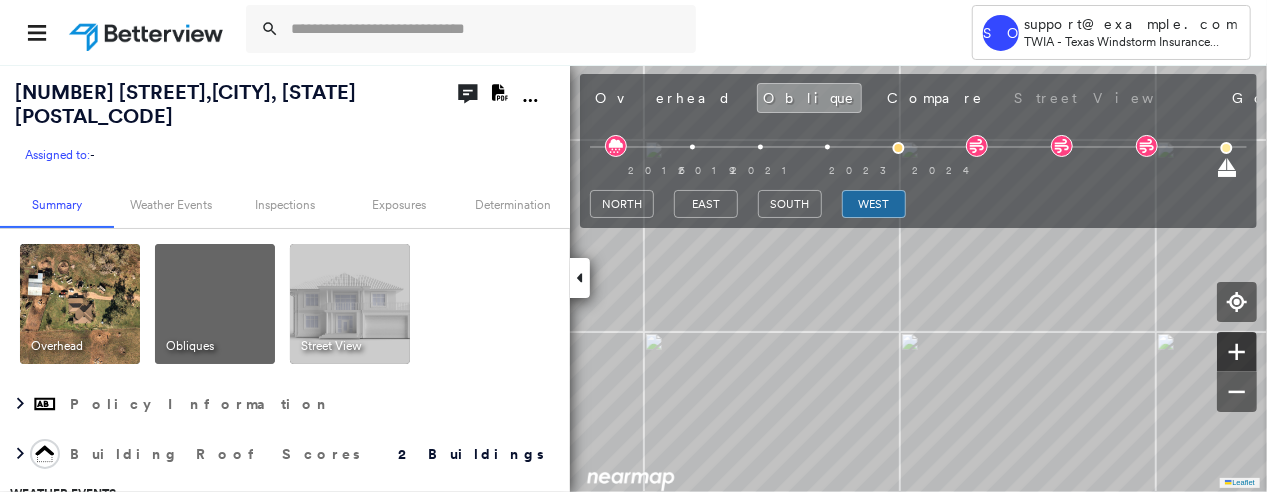 click 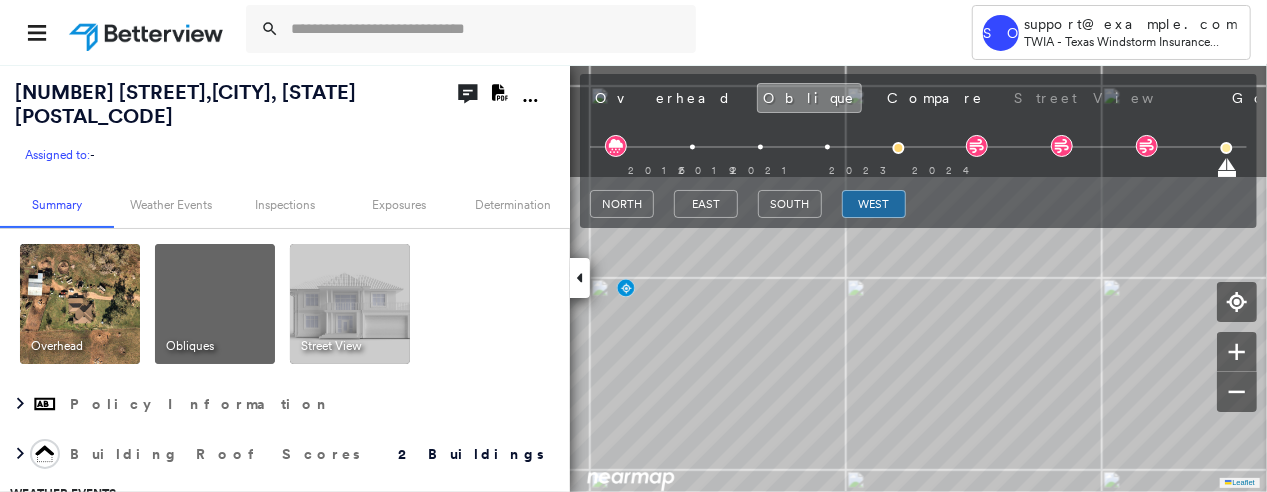click on "Tower SO support@example.com TWIA - Texas Windstorm Insurance Association  -   Claims [NUMBER] [STREET]  ,  [CITY], [STATE] [POSTAL_CODE] Assigned to:  - Assigned to:  - Assigned to:  - Open Comments Download PDF Report Summary Weather Events Inspections Exposures Determination Overhead Obliques Street View Policy Information Building Roof Scores 2 Buildings Weather Events Inspections Exposures Wind Hurricane Regional Hazard: 1   out of  5 Flood Regional Hazard: 1   out of  5 Additional Perils Determination Action Taken New Entry History Quote/New Business Terms & Conditions Added ACV Endorsement Added Cosmetic Endorsement Inspection/Loss Control Report Information Added to Inspection Survey Onsite Inspection Ordered Determined No Inspection Needed General Used Report to Further Agent/Insured Discussion Reject/Decline - New Business Allowed to Proceed / Policy Bound Added/Updated Building Information Save Renewal Terms & Conditions Added Cosmetic Endorsement Deductible Change Premium Adjusted General Save Save" at bounding box center [633, 246] 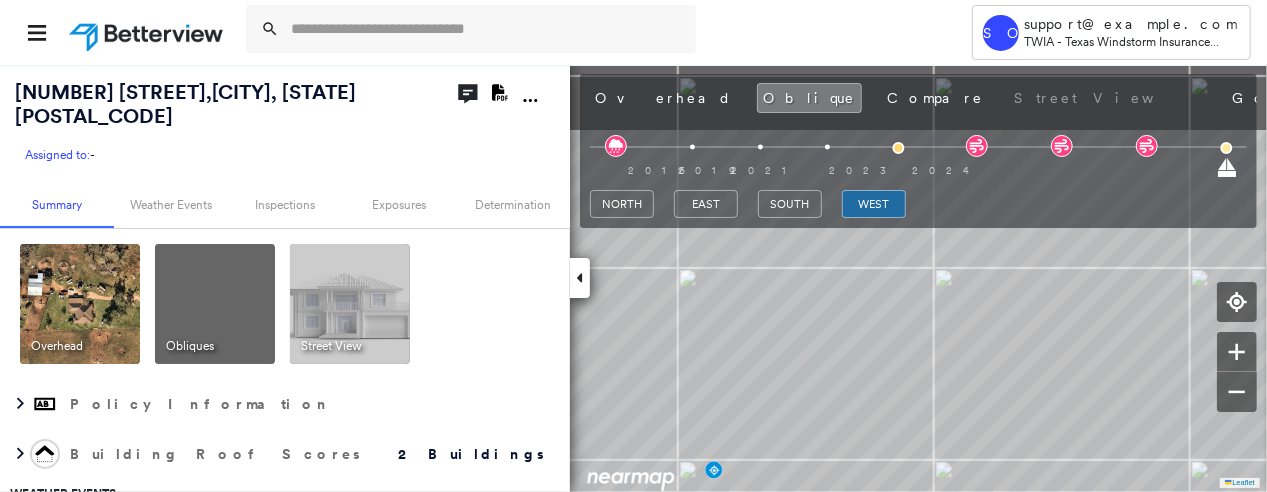 click on "Tower SO support@example.com TWIA - Texas Windstorm Insurance Association  -   Claims [NUMBER] [STREET]  ,  [CITY], [STATE] [POSTAL_CODE] Assigned to:  - Assigned to:  - Assigned to:  - Open Comments Download PDF Report Summary Weather Events Inspections Exposures Determination Overhead Obliques Street View Policy Information Building Roof Scores 2 Buildings Weather Events Inspections Exposures Wind Hurricane Regional Hazard: 1   out of  5 Flood Regional Hazard: 1   out of  5 Additional Perils Determination Action Taken New Entry History Quote/New Business Terms & Conditions Added ACV Endorsement Added Cosmetic Endorsement Inspection/Loss Control Report Information Added to Inspection Survey Onsite Inspection Ordered Determined No Inspection Needed General Used Report to Further Agent/Insured Discussion Reject/Decline - New Business Allowed to Proceed / Policy Bound Added/Updated Building Information Save Renewal Terms & Conditions Added Cosmetic Endorsement Deductible Change Premium Adjusted General Save Save" at bounding box center (633, 246) 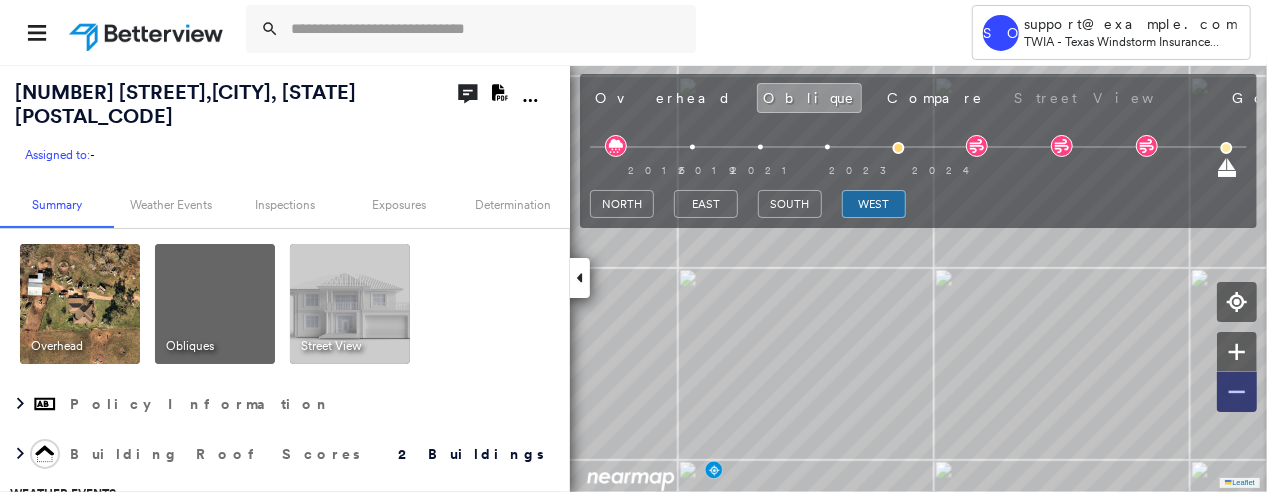 click 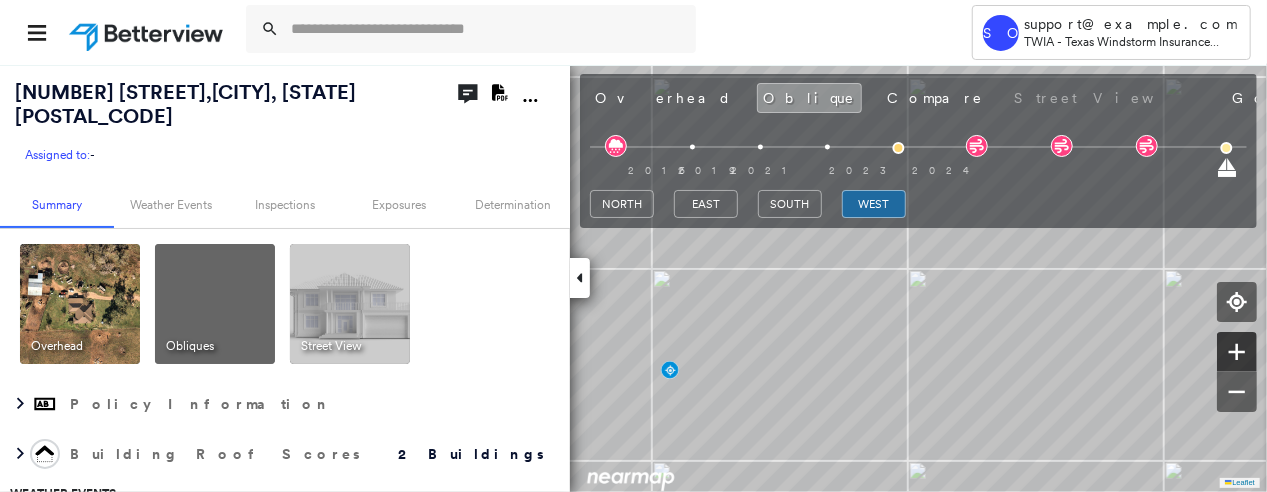 click 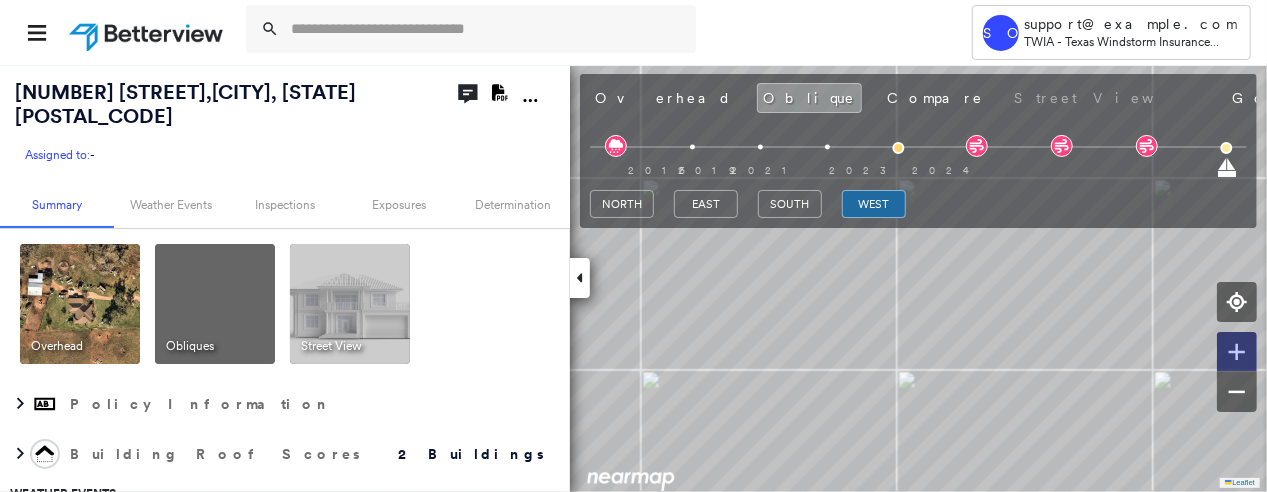 click 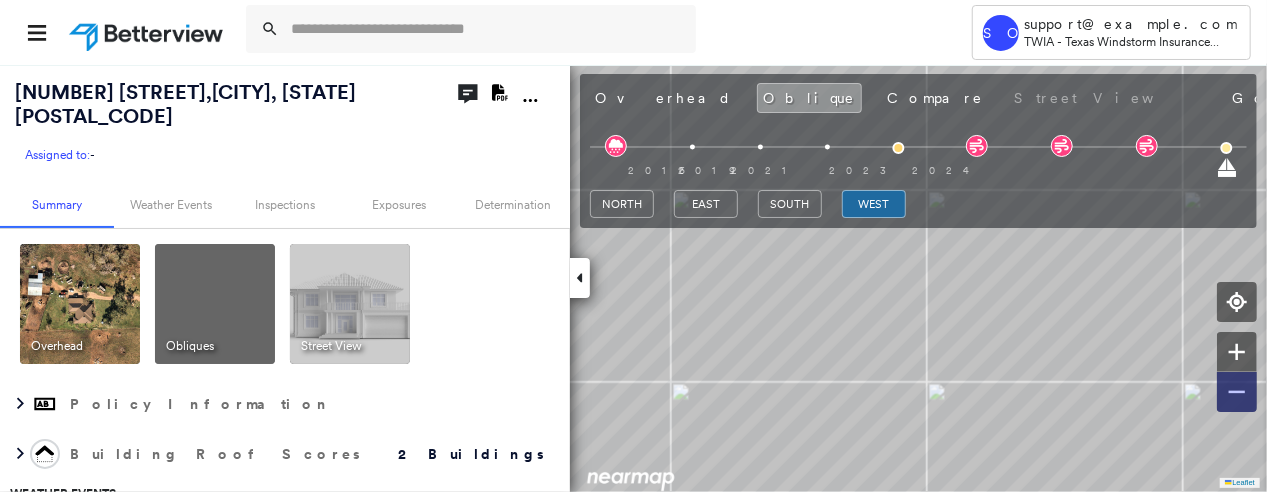 click 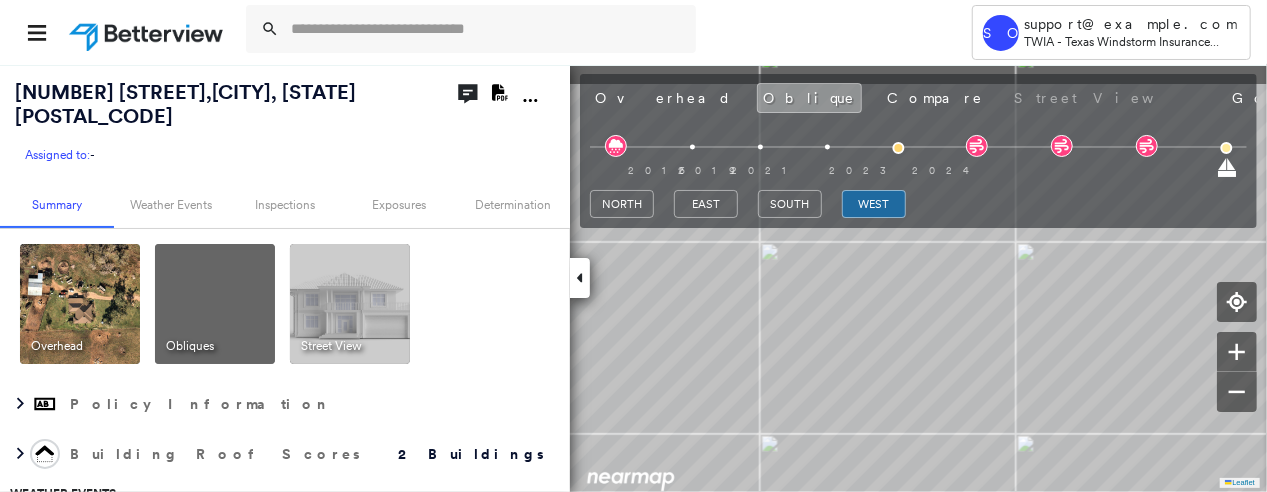 click on "Tower SO support@example.com TWIA - Texas Windstorm Insurance Association  -   Claims [NUMBER] [STREET]  ,  [CITY], [STATE] [POSTAL_CODE] Assigned to:  - Assigned to:  - Assigned to:  - Open Comments Download PDF Report Summary Weather Events Inspections Exposures Determination Overhead Obliques Street View Policy Information Building Roof Scores 2 Buildings Weather Events Inspections Exposures Wind Hurricane Regional Hazard: 1   out of  5 Flood Regional Hazard: 1   out of  5 Additional Perils Determination Action Taken New Entry History Quote/New Business Terms & Conditions Added ACV Endorsement Added Cosmetic Endorsement Inspection/Loss Control Report Information Added to Inspection Survey Onsite Inspection Ordered Determined No Inspection Needed General Used Report to Further Agent/Insured Discussion Reject/Decline - New Business Allowed to Proceed / Policy Bound Added/Updated Building Information Save Renewal Terms & Conditions Added Cosmetic Endorsement Deductible Change Premium Adjusted General Save Save" at bounding box center [633, 246] 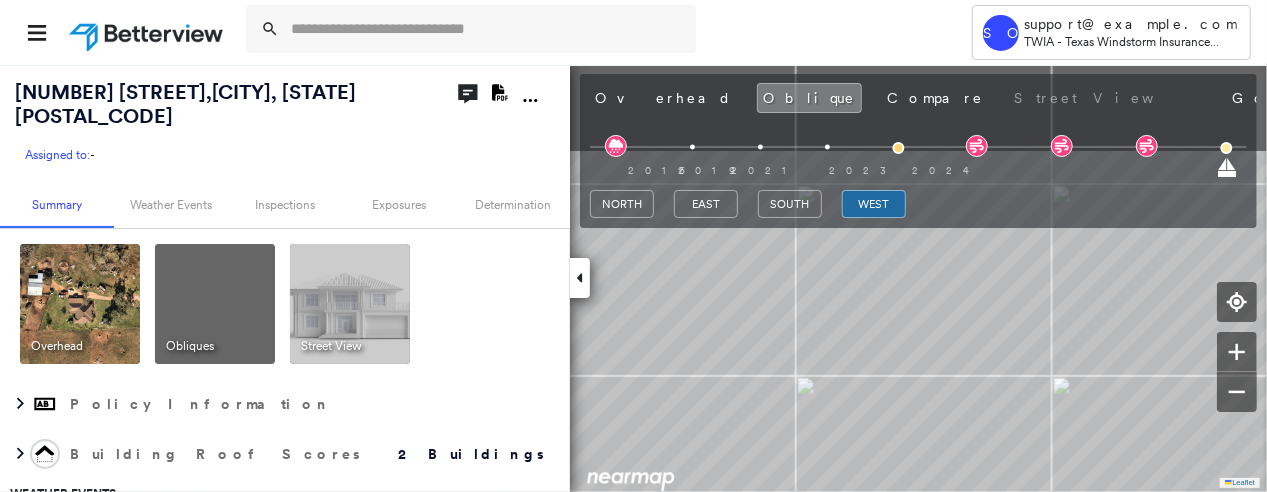click on "Tower SO support@example.com TWIA - Texas Windstorm Insurance Association  -   Claims [NUMBER] [STREET]  ,  [CITY], [STATE] [POSTAL_CODE] Assigned to:  - Assigned to:  - Assigned to:  - Open Comments Download PDF Report Summary Weather Events Inspections Exposures Determination Overhead Obliques Street View Policy Information Building Roof Scores 2 Buildings Weather Events Inspections Exposures Wind Hurricane Regional Hazard: 1   out of  5 Flood Regional Hazard: 1   out of  5 Additional Perils Determination Action Taken New Entry History Quote/New Business Terms & Conditions Added ACV Endorsement Added Cosmetic Endorsement Inspection/Loss Control Report Information Added to Inspection Survey Onsite Inspection Ordered Determined No Inspection Needed General Used Report to Further Agent/Insured Discussion Reject/Decline - New Business Allowed to Proceed / Policy Bound Added/Updated Building Information Save Renewal Terms & Conditions Added Cosmetic Endorsement Deductible Change Premium Adjusted General Save Save" at bounding box center (633, 246) 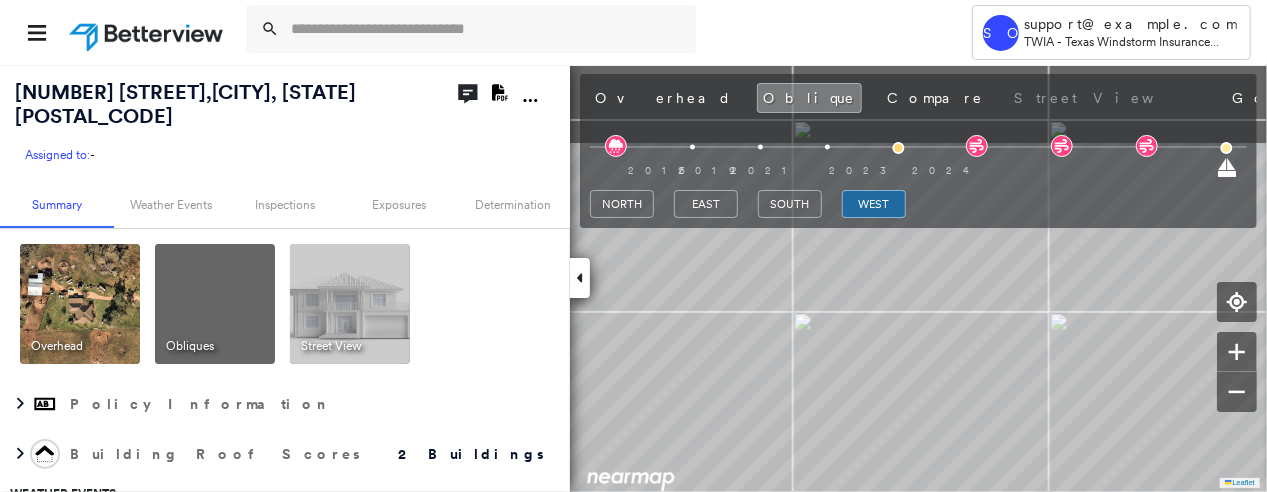 click on "Tower SO support@example.com TWIA - Texas Windstorm Insurance Association  -   Claims [NUMBER] [STREET]  ,  [CITY], [STATE] [POSTAL_CODE] Assigned to:  - Assigned to:  - Assigned to:  - Open Comments Download PDF Report Summary Weather Events Inspections Exposures Determination Overhead Obliques Street View Policy Information Building Roof Scores 2 Buildings Weather Events Inspections Exposures Wind Hurricane Regional Hazard: 1   out of  5 Flood Regional Hazard: 1   out of  5 Additional Perils Determination Action Taken New Entry History Quote/New Business Terms & Conditions Added ACV Endorsement Added Cosmetic Endorsement Inspection/Loss Control Report Information Added to Inspection Survey Onsite Inspection Ordered Determined No Inspection Needed General Used Report to Further Agent/Insured Discussion Reject/Decline - New Business Allowed to Proceed / Policy Bound Added/Updated Building Information Save Renewal Terms & Conditions Added Cosmetic Endorsement Deductible Change Premium Adjusted General Save Save" at bounding box center (633, 246) 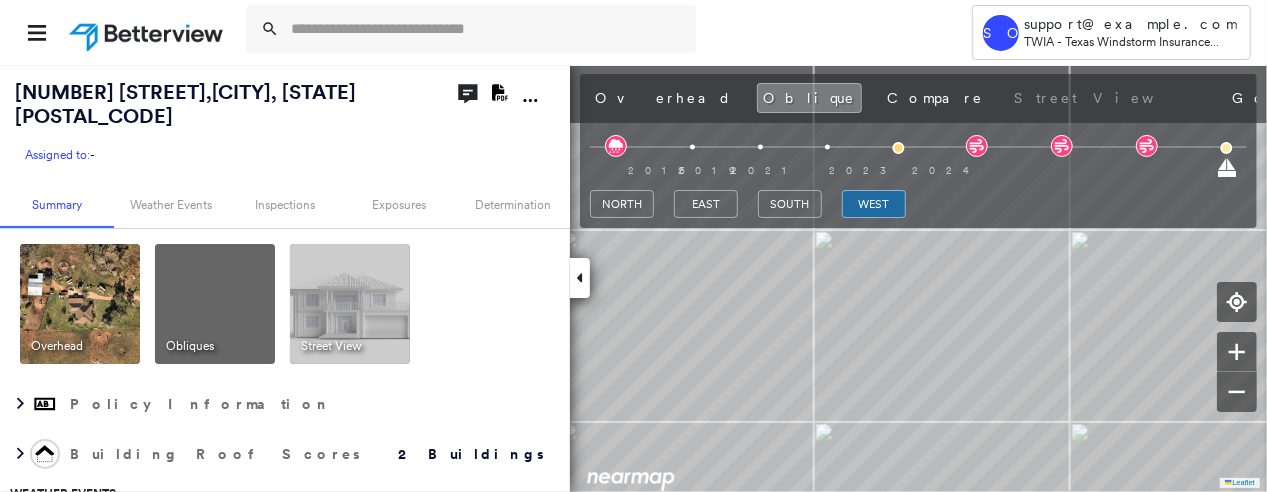 click on "Tower SO support@example.com TWIA - Texas Windstorm Insurance Association  -   Claims [NUMBER] [STREET]  ,  [CITY], [STATE] [POSTAL_CODE] Assigned to:  - Assigned to:  - Assigned to:  - Open Comments Download PDF Report Summary Weather Events Inspections Exposures Determination Overhead Obliques Street View Policy Information Building Roof Scores 2 Buildings Weather Events Inspections Exposures Wind Hurricane Regional Hazard: 1   out of  5 Flood Regional Hazard: 1   out of  5 Additional Perils Determination Action Taken New Entry History Quote/New Business Terms & Conditions Added ACV Endorsement Added Cosmetic Endorsement Inspection/Loss Control Report Information Added to Inspection Survey Onsite Inspection Ordered Determined No Inspection Needed General Used Report to Further Agent/Insured Discussion Reject/Decline - New Business Allowed to Proceed / Policy Bound Added/Updated Building Information Save Renewal Terms & Conditions Added Cosmetic Endorsement Deductible Change Premium Adjusted General Save Save" at bounding box center (633, 246) 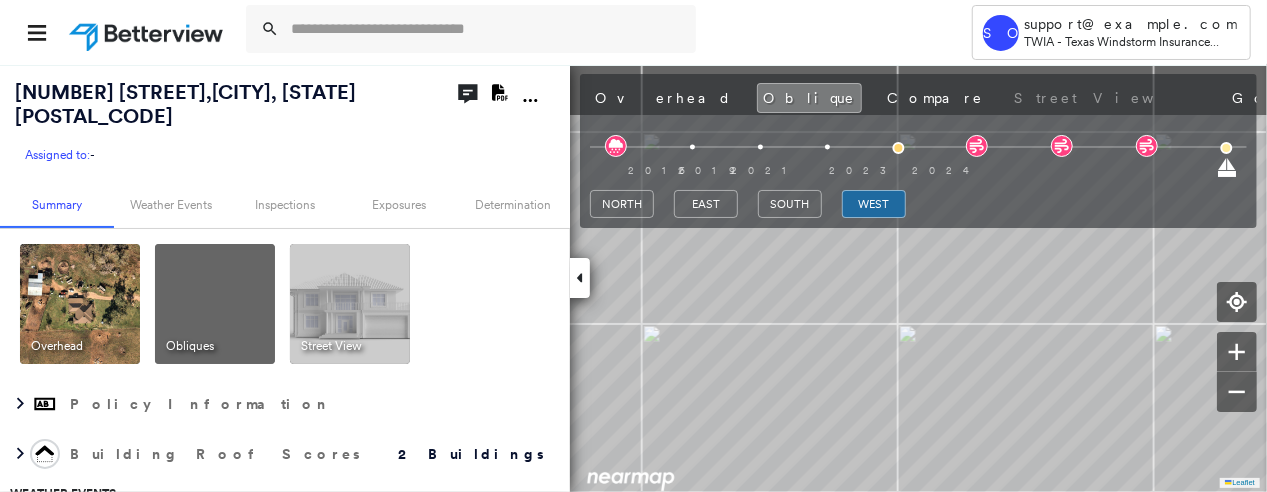 click on "Tower SO support@example.com TWIA - Texas Windstorm Insurance Association  -   Claims [NUMBER] [STREET]  ,  [CITY], [STATE] [POSTAL_CODE] Assigned to:  - Assigned to:  - Assigned to:  - Open Comments Download PDF Report Summary Weather Events Inspections Exposures Determination Overhead Obliques Street View Policy Information Building Roof Scores 2 Buildings Weather Events Inspections Exposures Wind Hurricane Regional Hazard: 1   out of  5 Flood Regional Hazard: 1   out of  5 Additional Perils Determination Action Taken New Entry History Quote/New Business Terms & Conditions Added ACV Endorsement Added Cosmetic Endorsement Inspection/Loss Control Report Information Added to Inspection Survey Onsite Inspection Ordered Determined No Inspection Needed General Used Report to Further Agent/Insured Discussion Reject/Decline - New Business Allowed to Proceed / Policy Bound Added/Updated Building Information Save Renewal Terms & Conditions Added Cosmetic Endorsement Deductible Change Premium Adjusted General Save Save" at bounding box center [633, 246] 